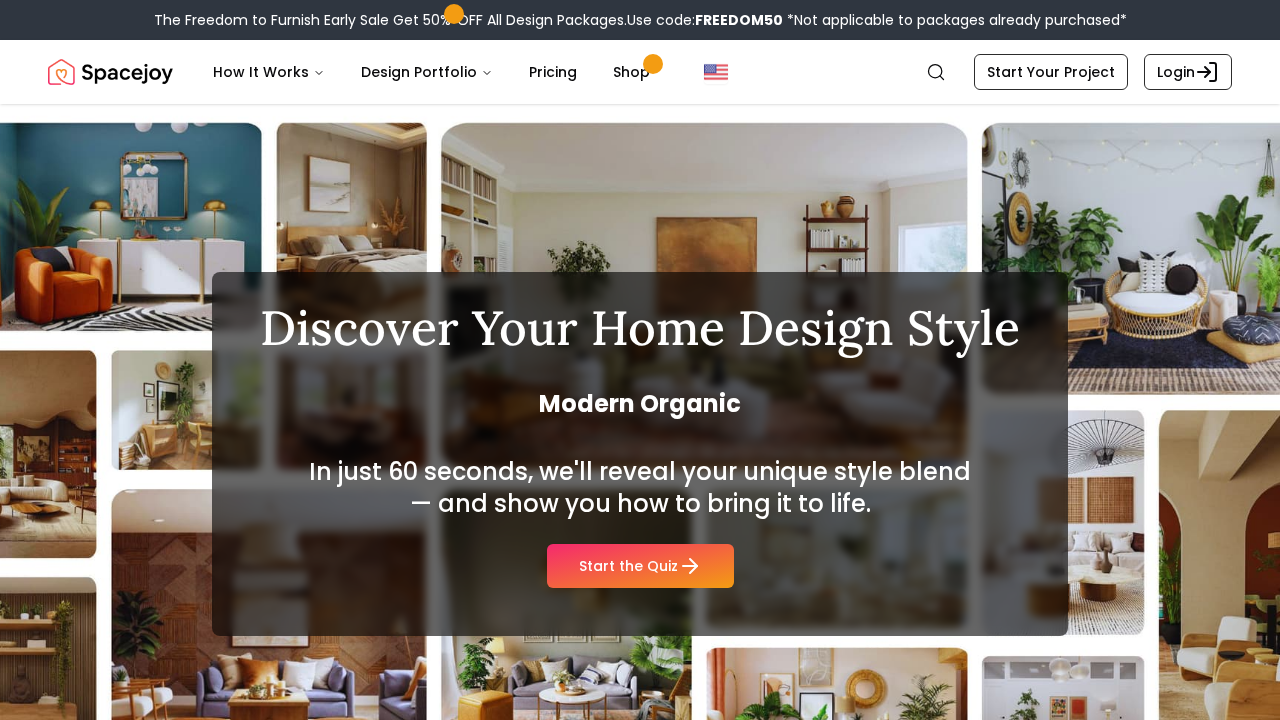 scroll, scrollTop: 0, scrollLeft: 0, axis: both 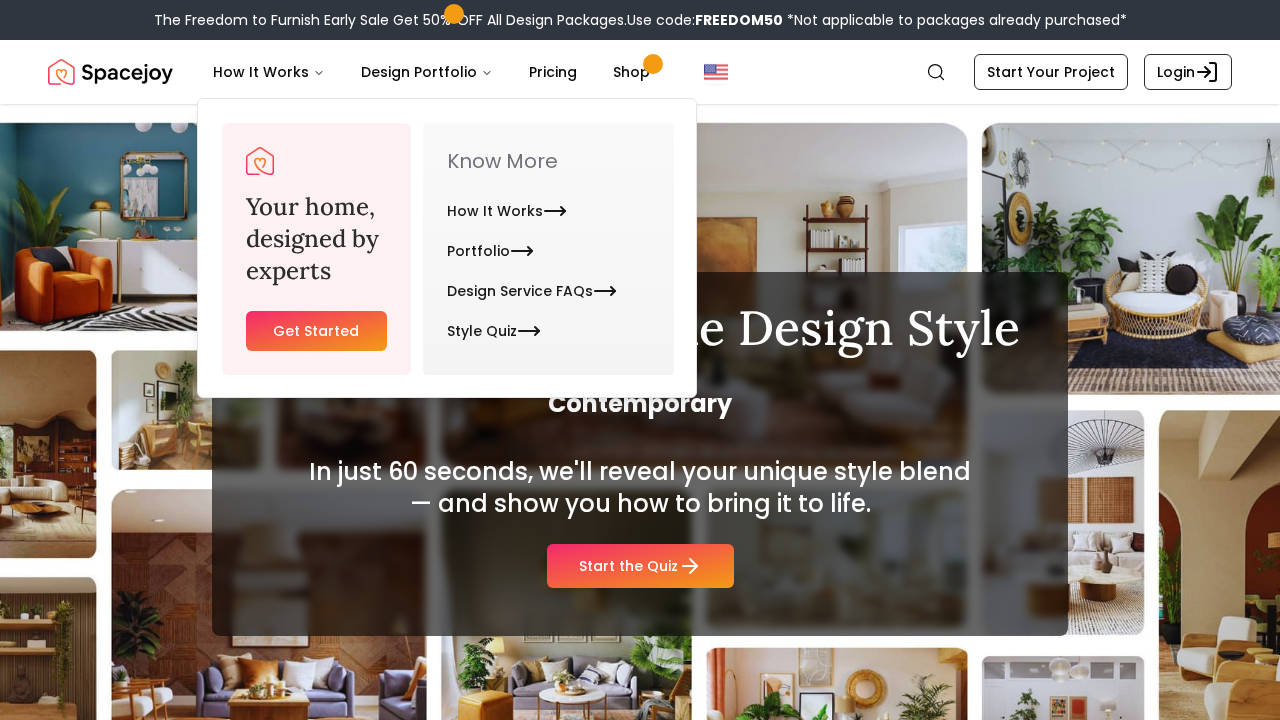 click at bounding box center [110, 72] 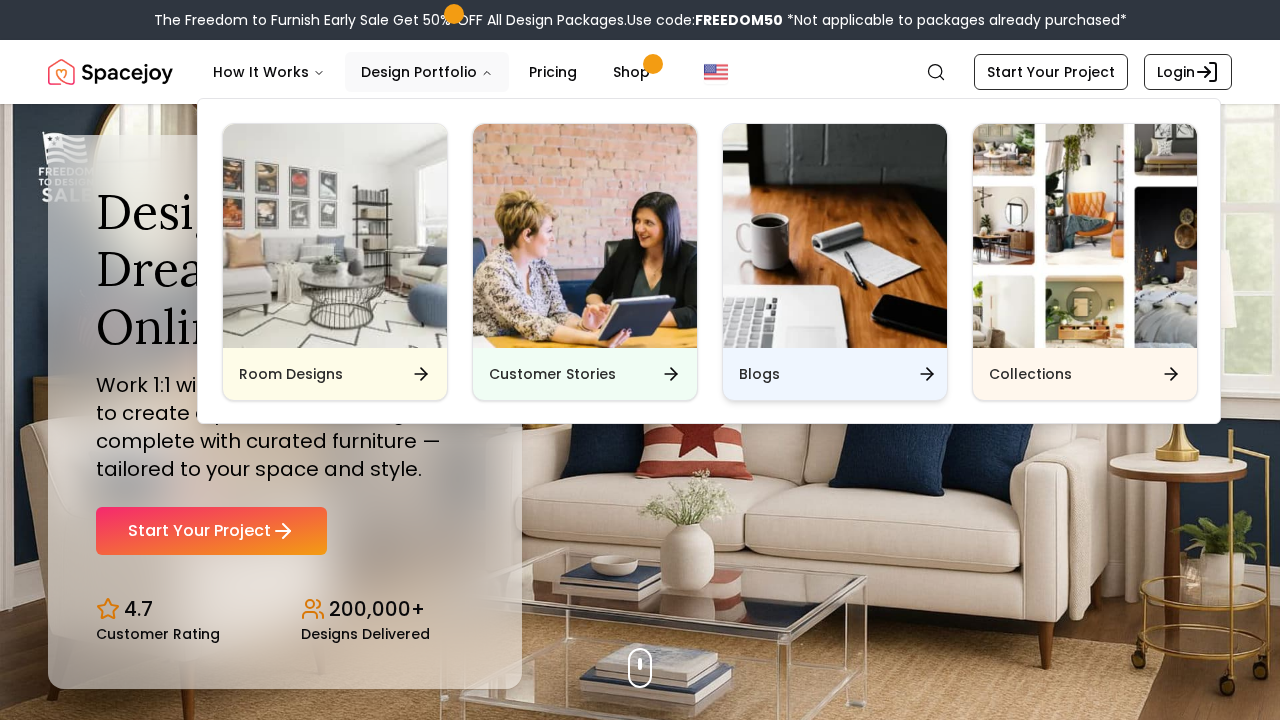 click on "Blogs" at bounding box center (835, 374) 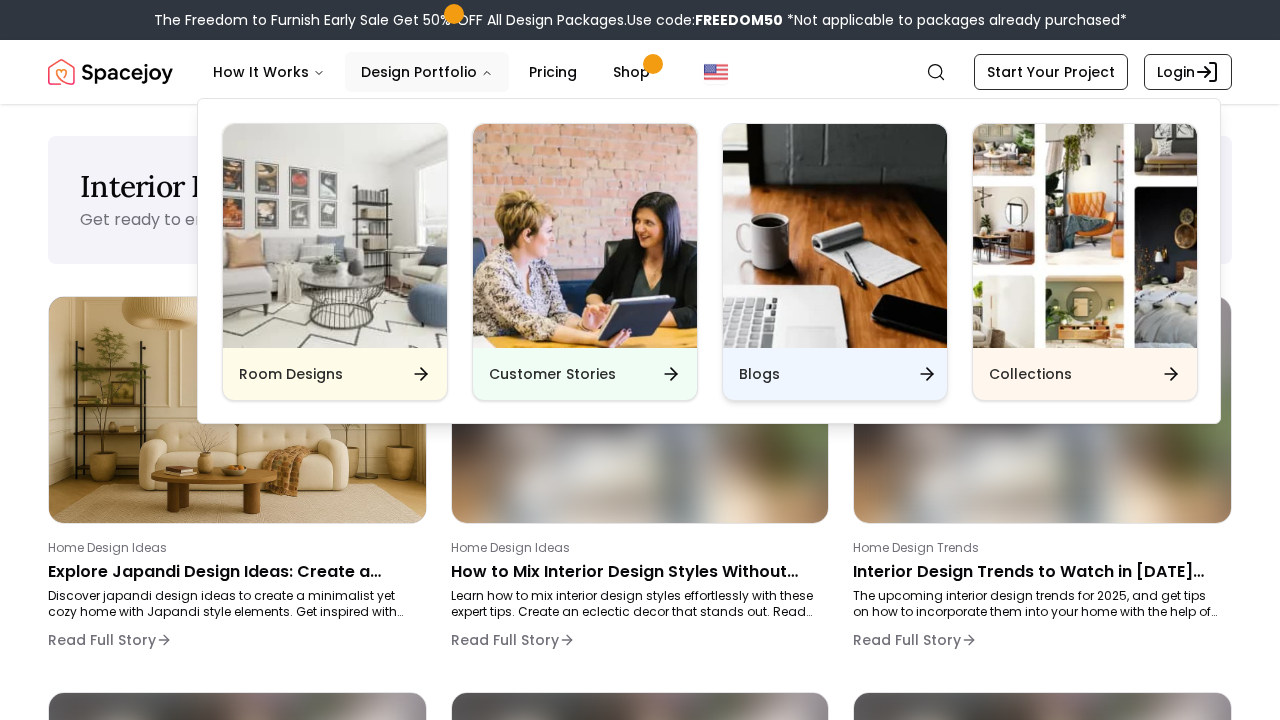 click on "Blogs" at bounding box center (759, 374) 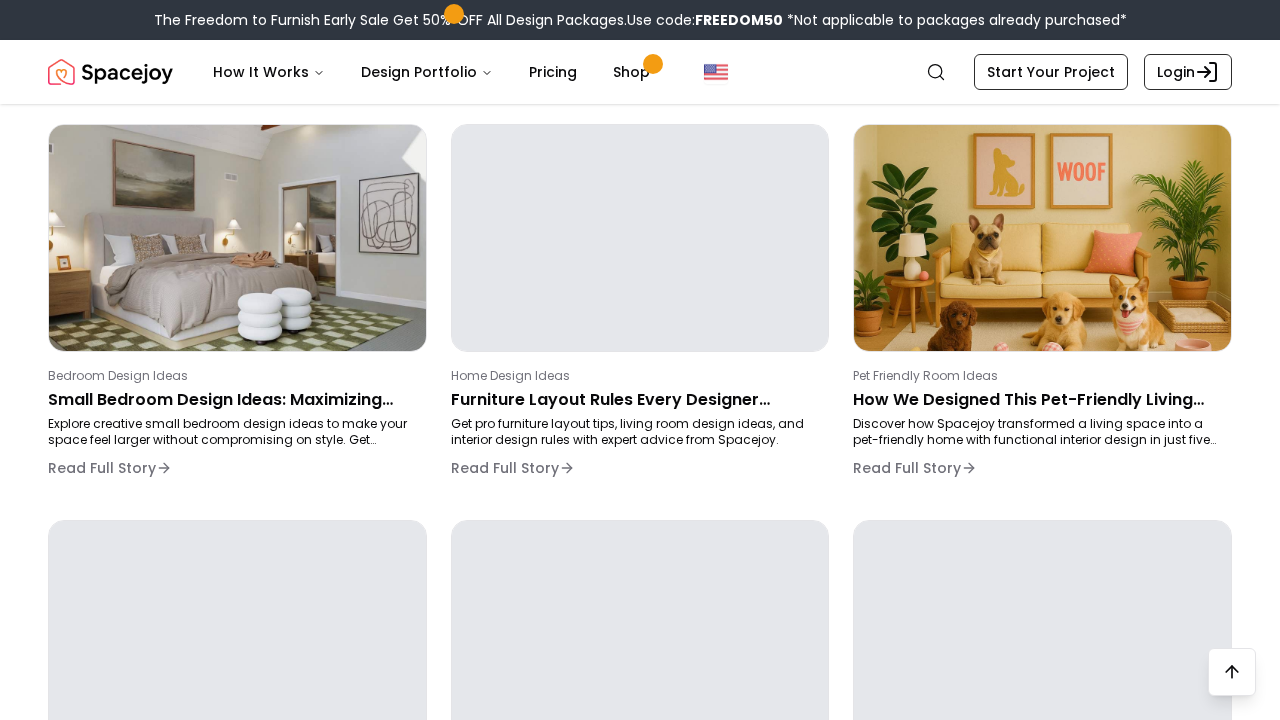 scroll, scrollTop: 555, scrollLeft: 0, axis: vertical 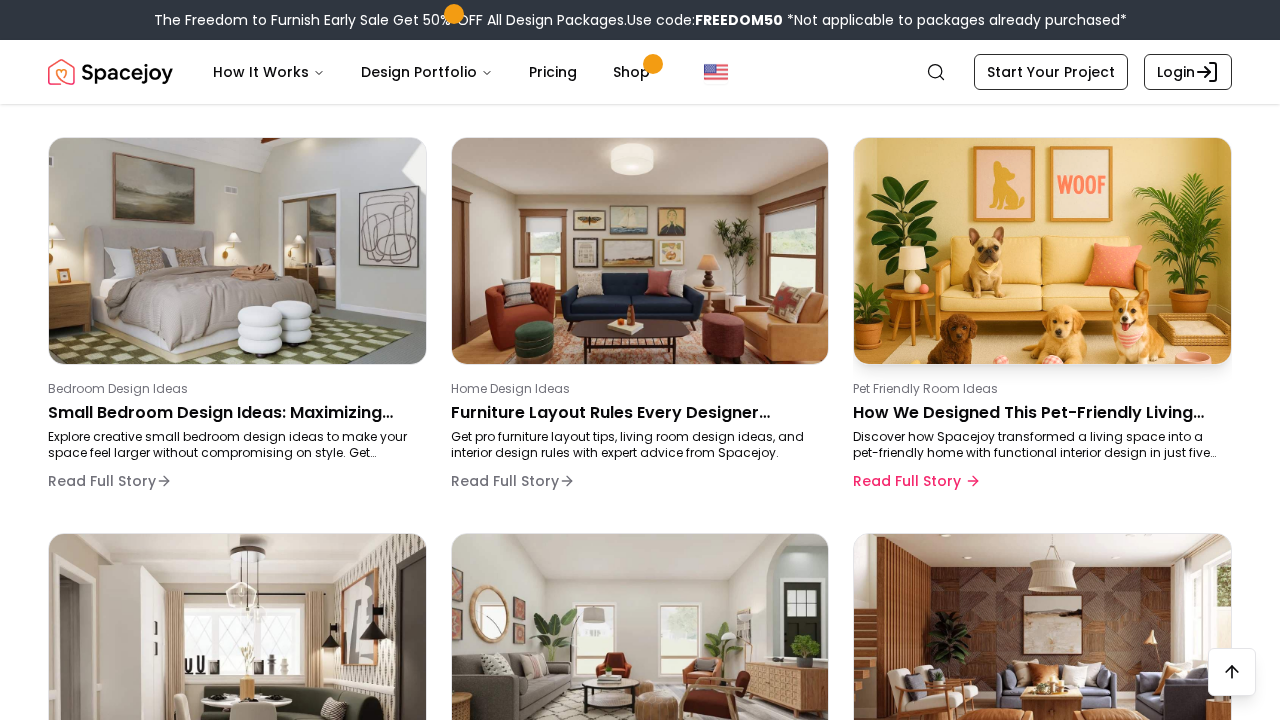 click on "Pet Friendly Room Ideas How We Designed This Pet-Friendly Living Room in Just 5 Days Discover how Spacejoy transformed a living space into a pet-friendly home with functional interior design in just five days. Read Full Story" at bounding box center (1038, 441) 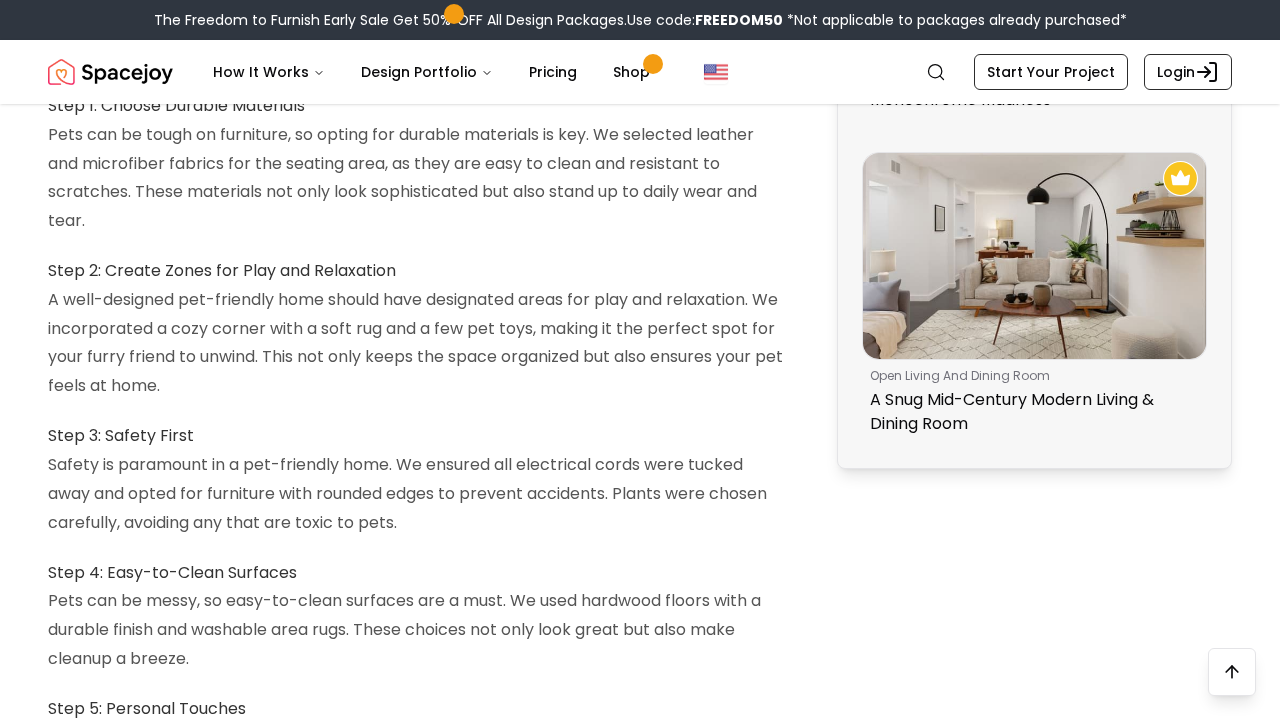 scroll, scrollTop: 1654, scrollLeft: 0, axis: vertical 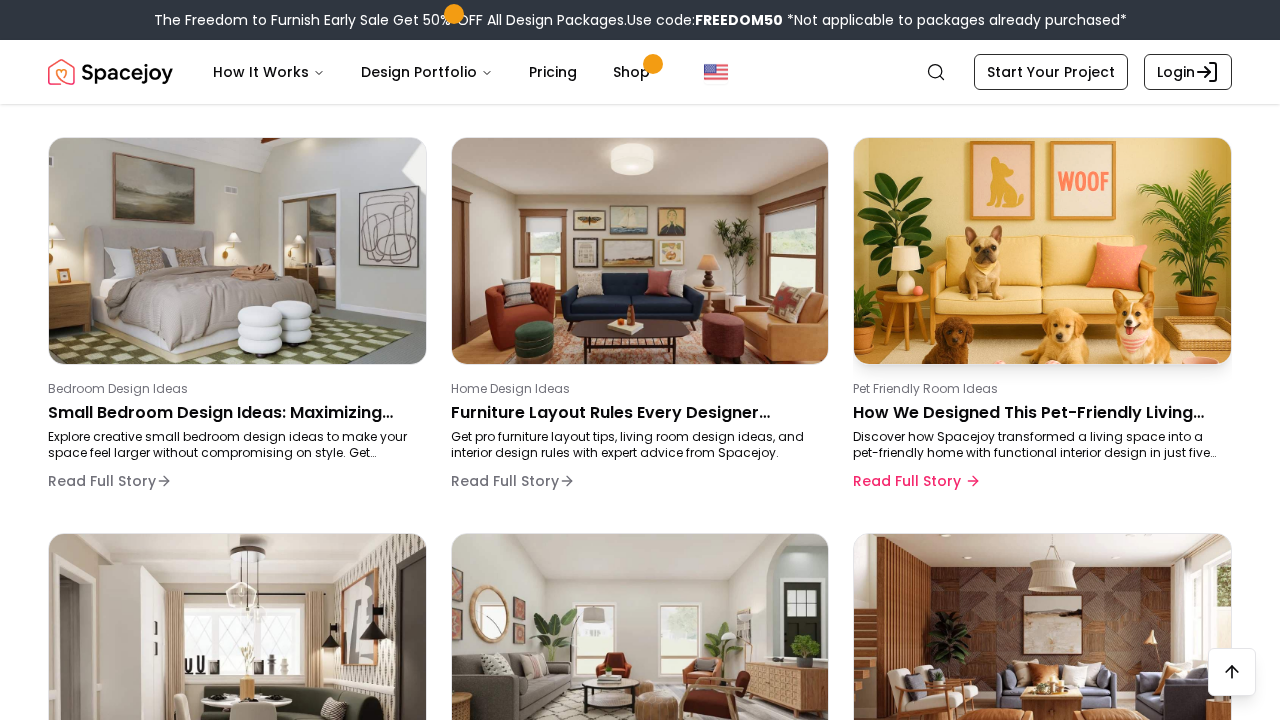 click at bounding box center (1042, 250) 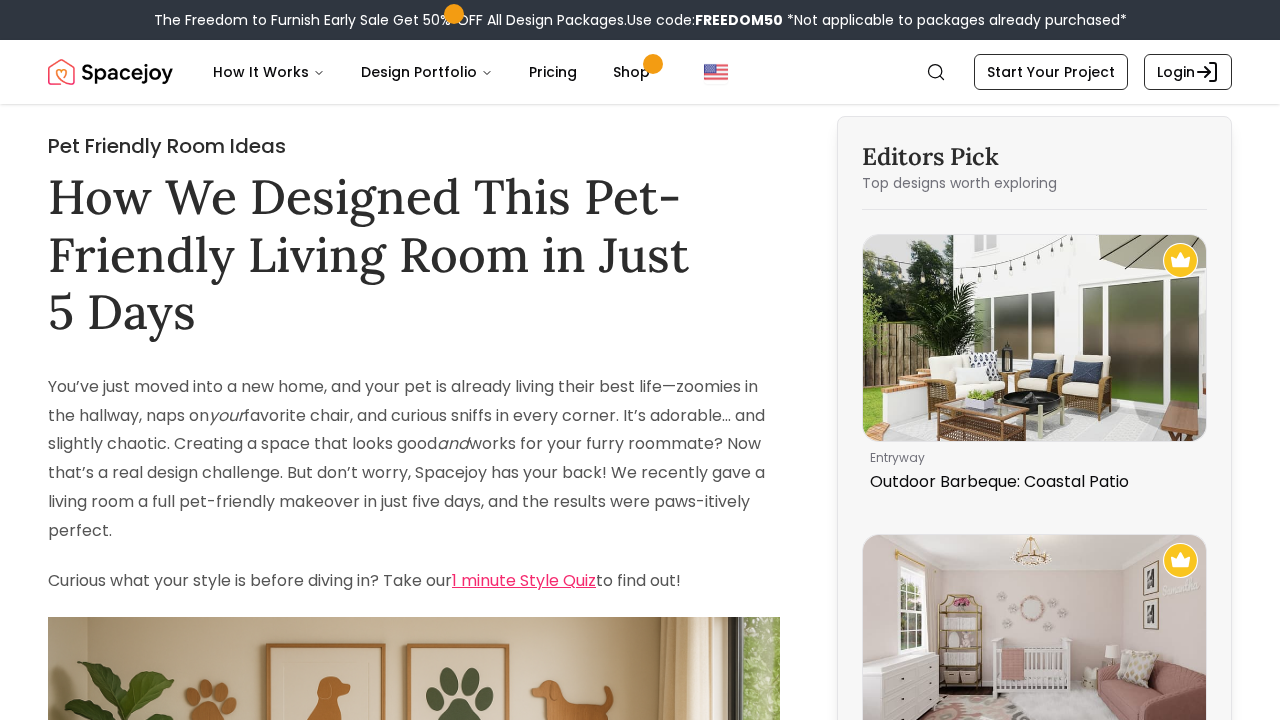 scroll, scrollTop: 0, scrollLeft: 0, axis: both 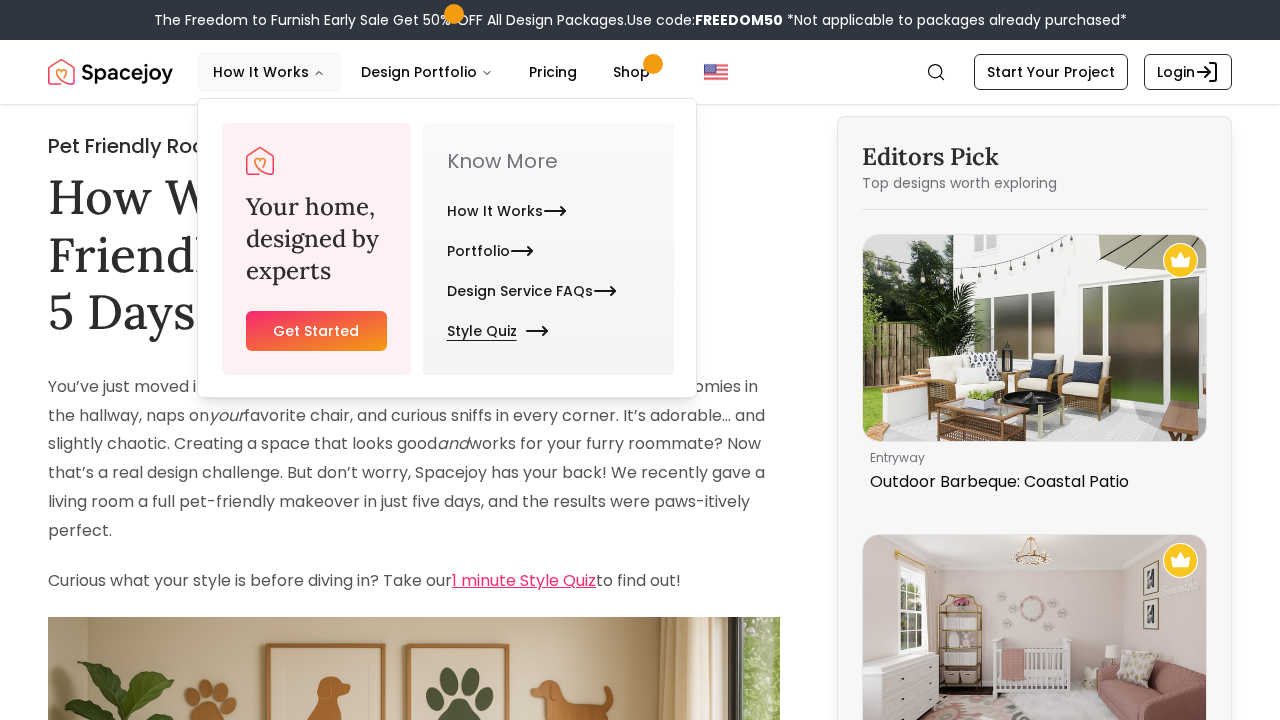 click on "Style Quiz" at bounding box center [494, 331] 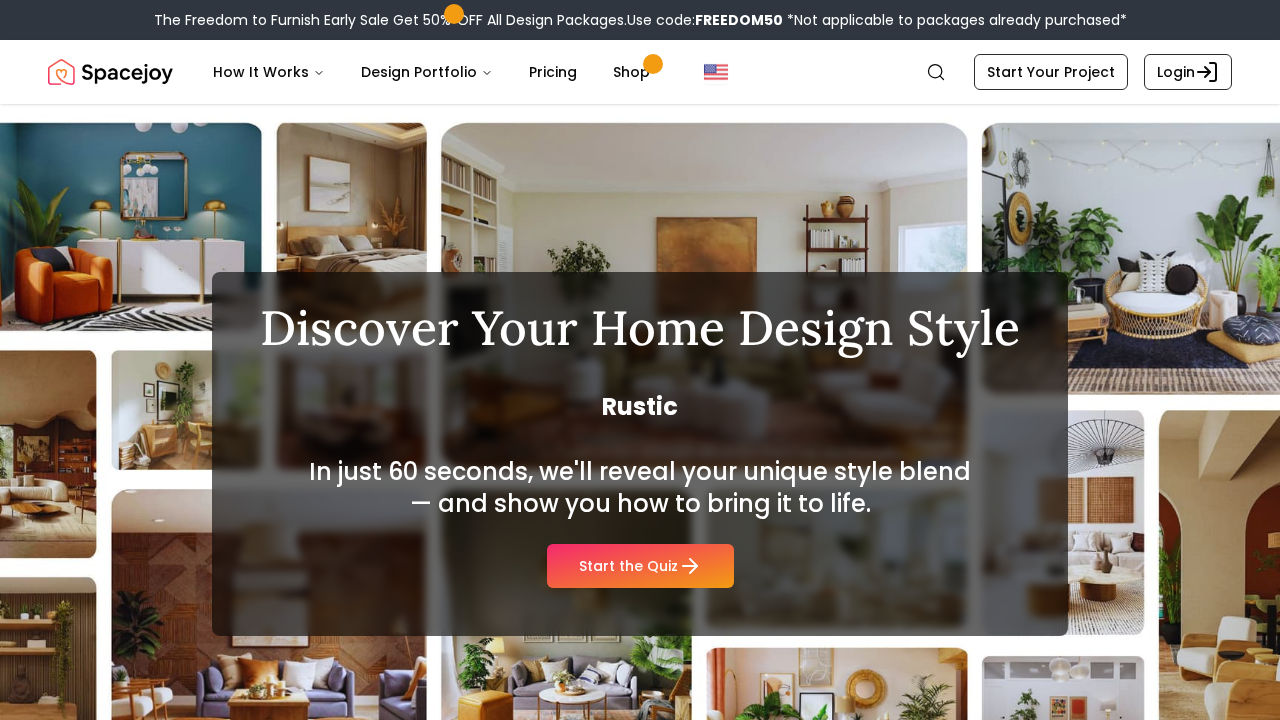 click at bounding box center (110, 72) 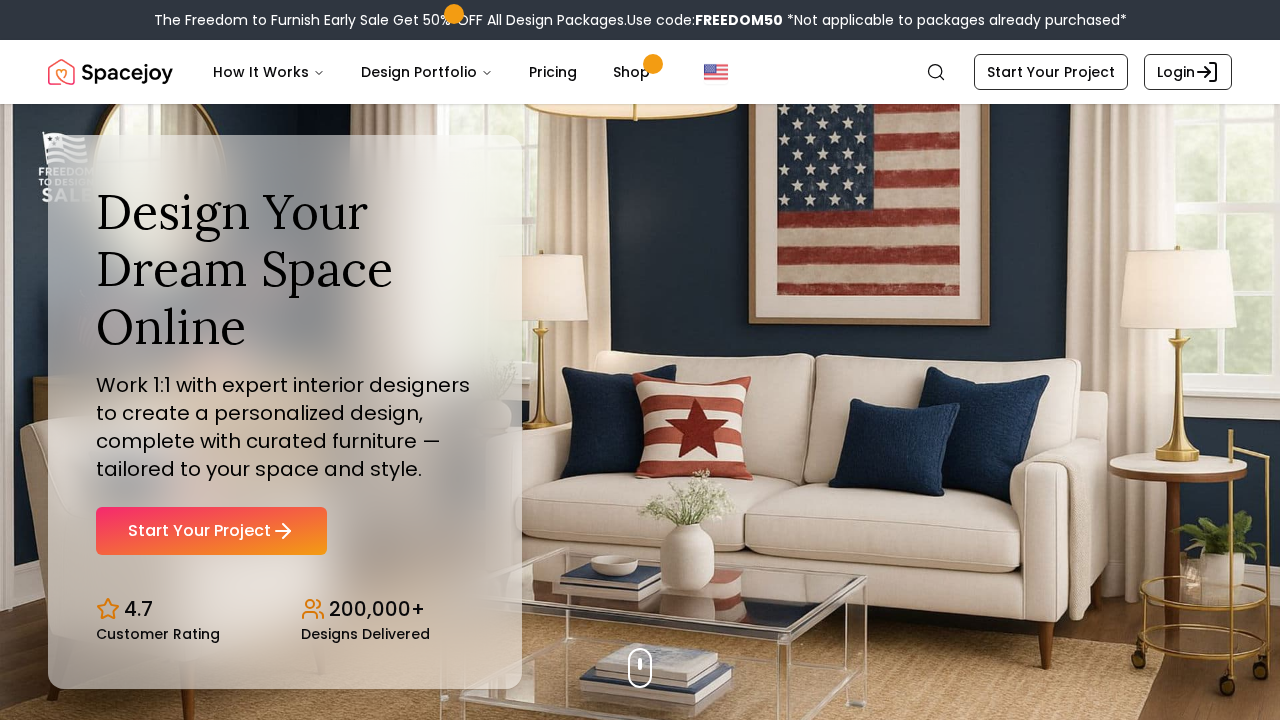 click on "The Freedom to Furnish Early Sale Get 50% OFF All Design Packages.  Use code:  FREEDOM50   *Not applicable to packages already purchased*" at bounding box center (640, 20) 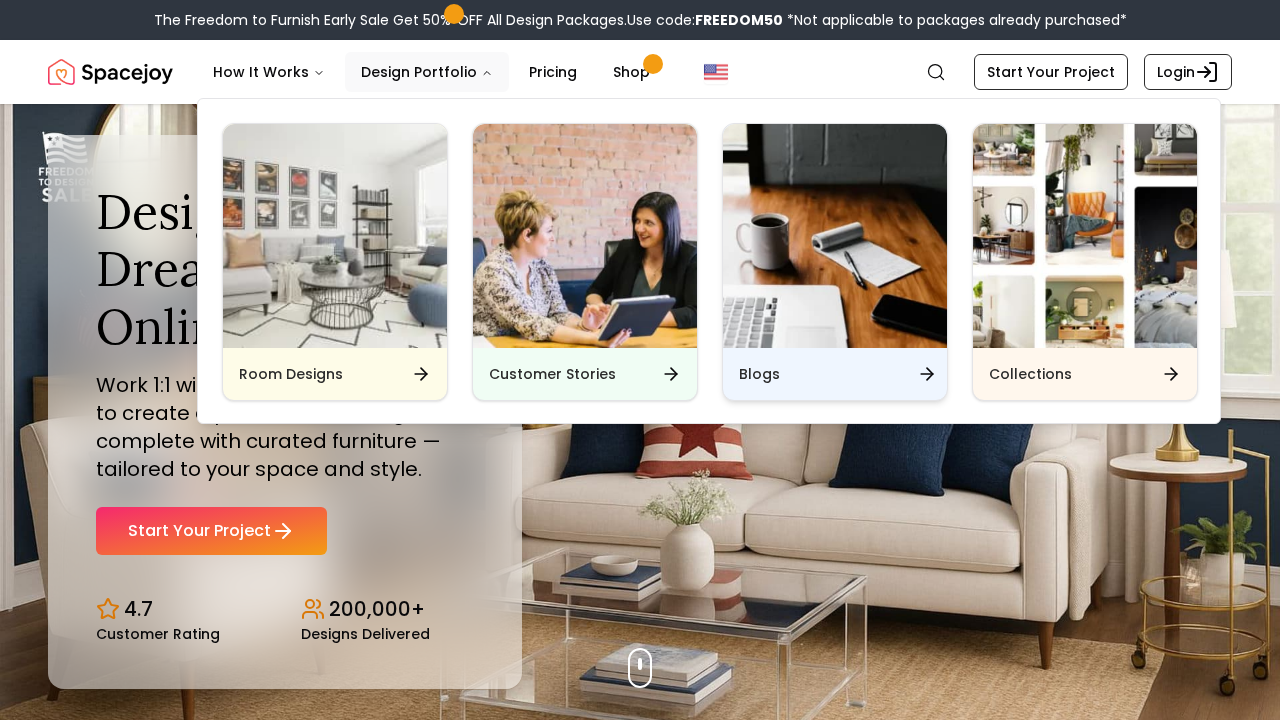 click on "Blogs" at bounding box center [835, 374] 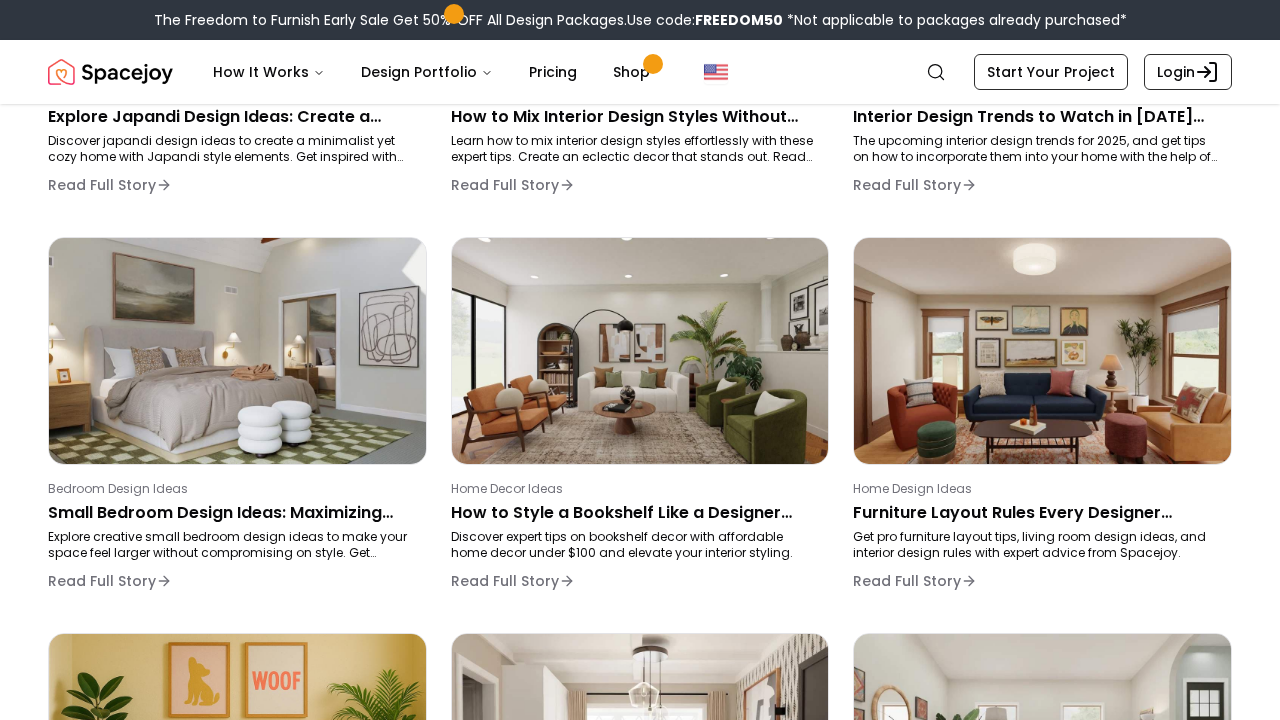 scroll, scrollTop: 459, scrollLeft: 0, axis: vertical 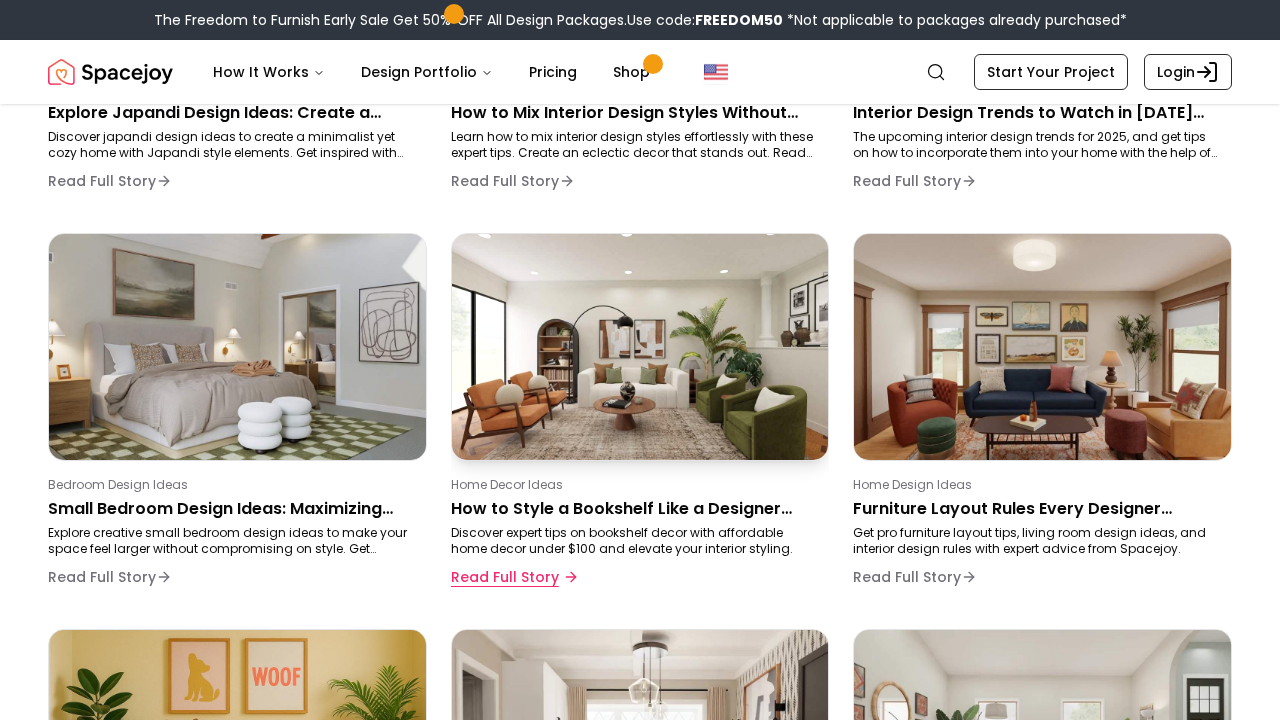 click on "Read Full Story" at bounding box center [513, 577] 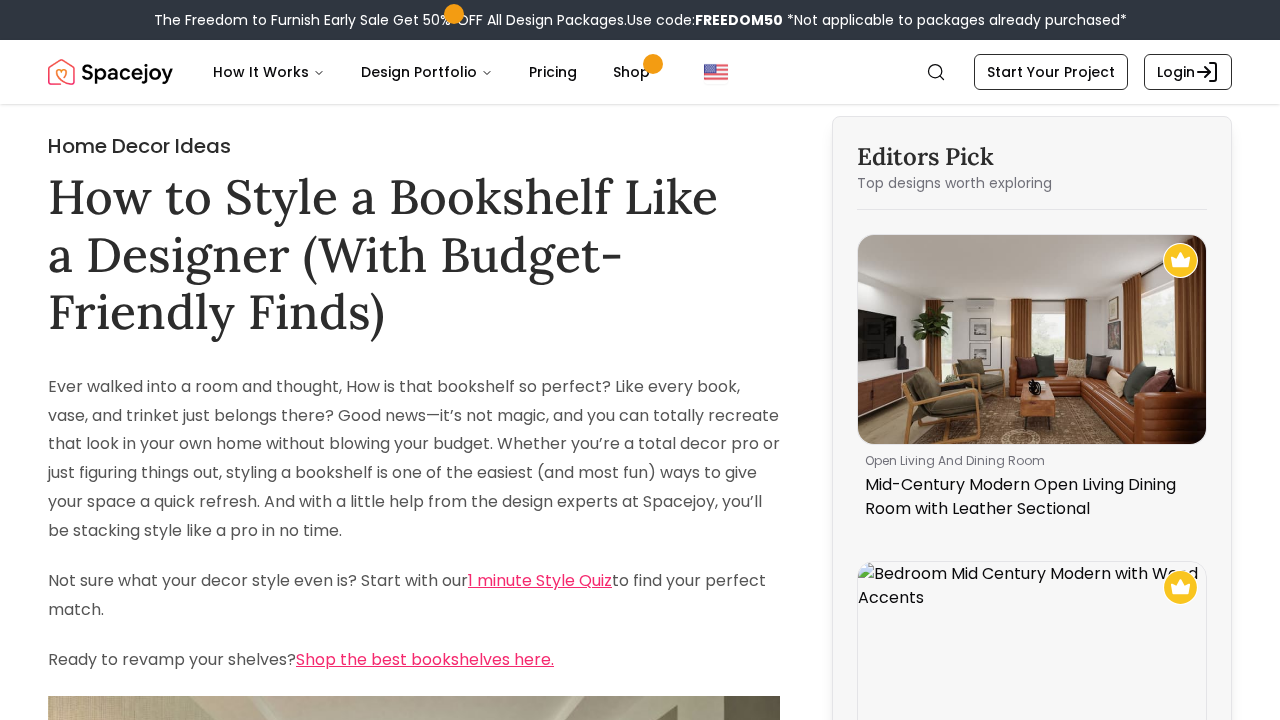 scroll, scrollTop: 0, scrollLeft: 0, axis: both 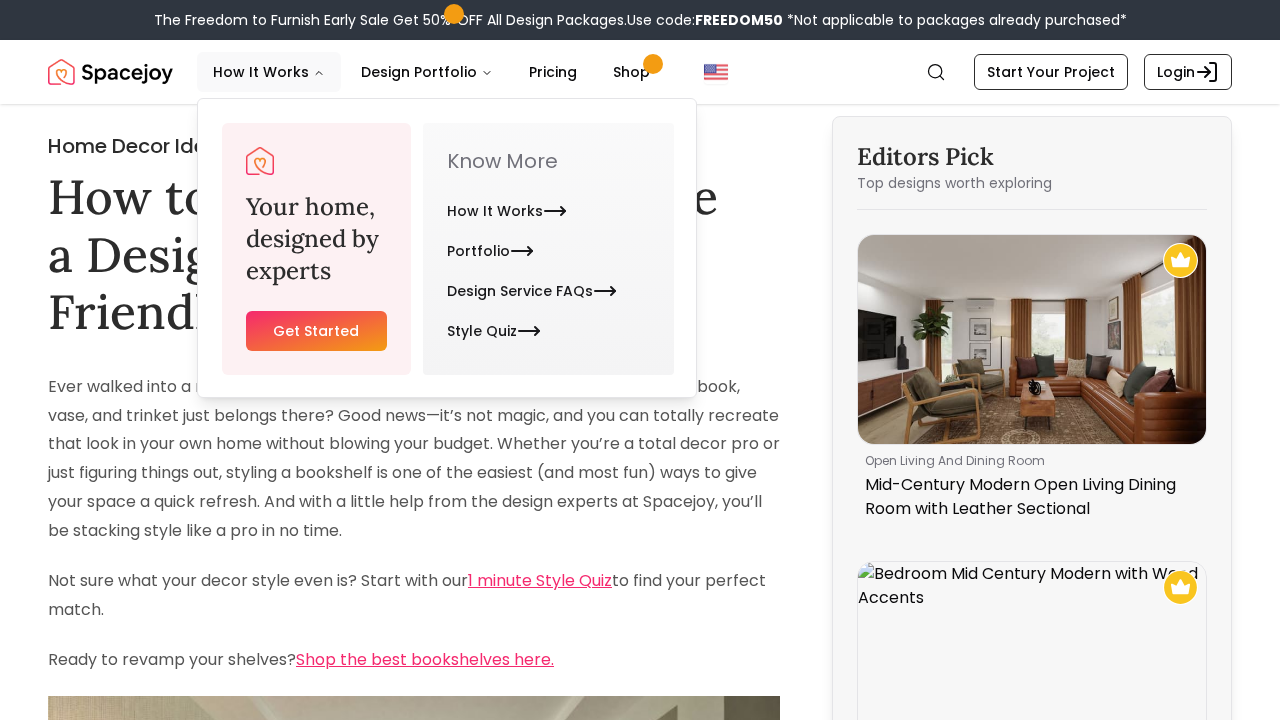 click on "Know More How It Works   Portfolio   Design Service FAQs   Style Quiz" at bounding box center (548, 249) 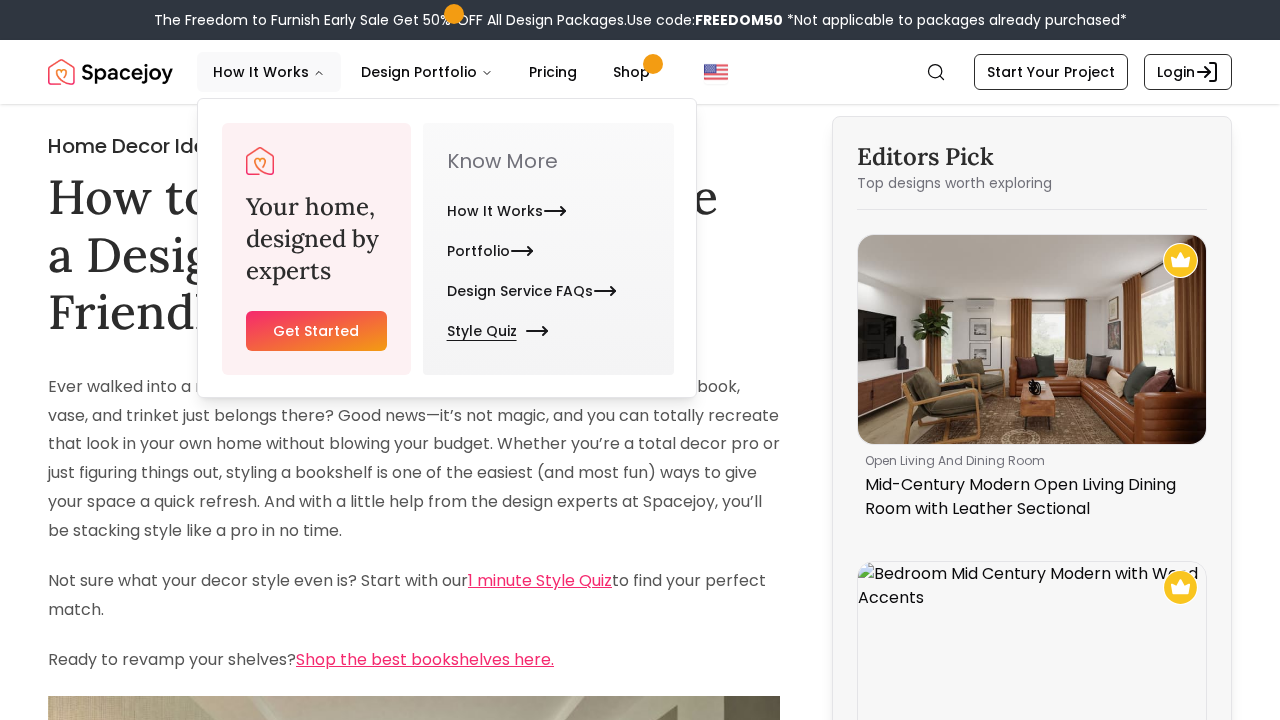 click on "Style Quiz" at bounding box center (494, 331) 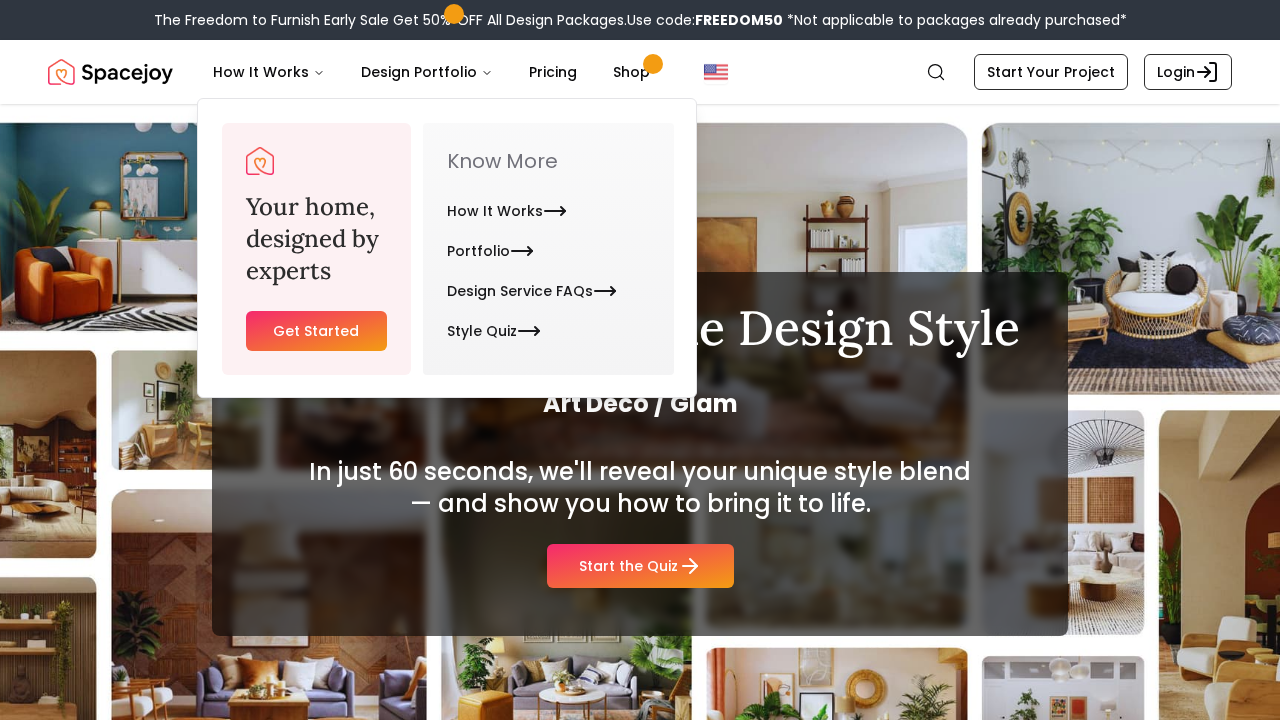 click at bounding box center [110, 72] 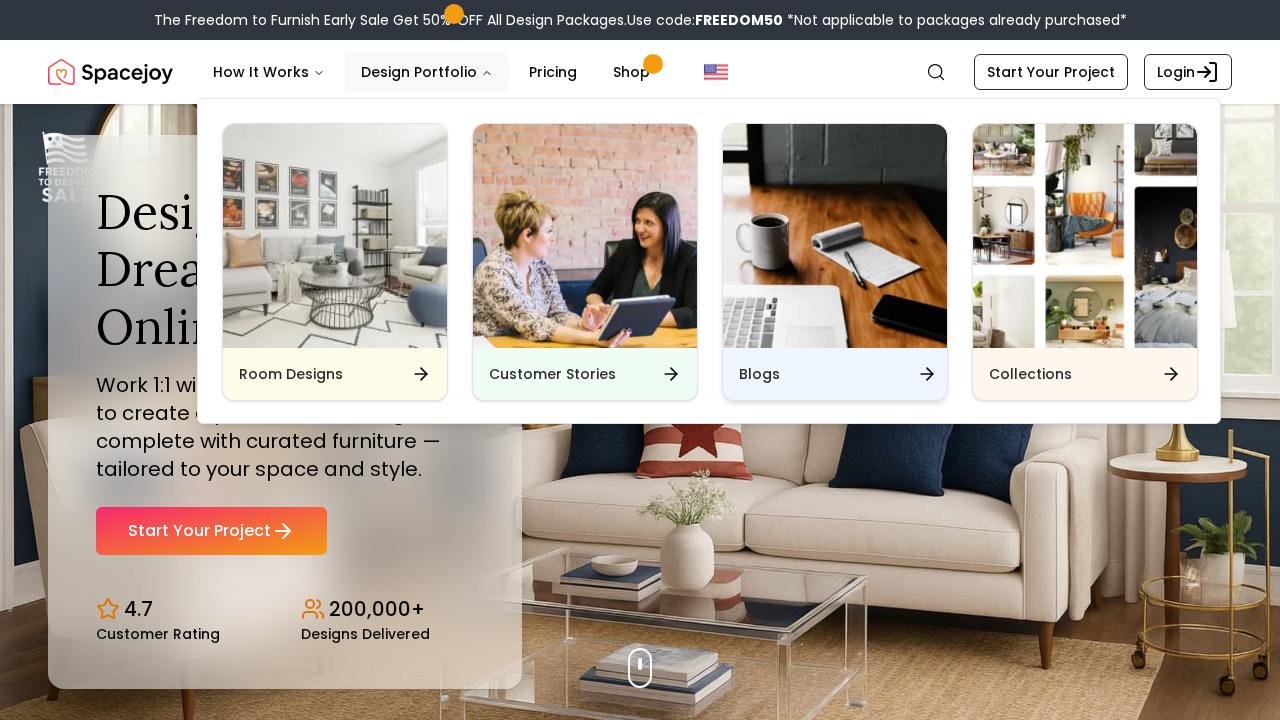 click on "Blogs" at bounding box center [759, 374] 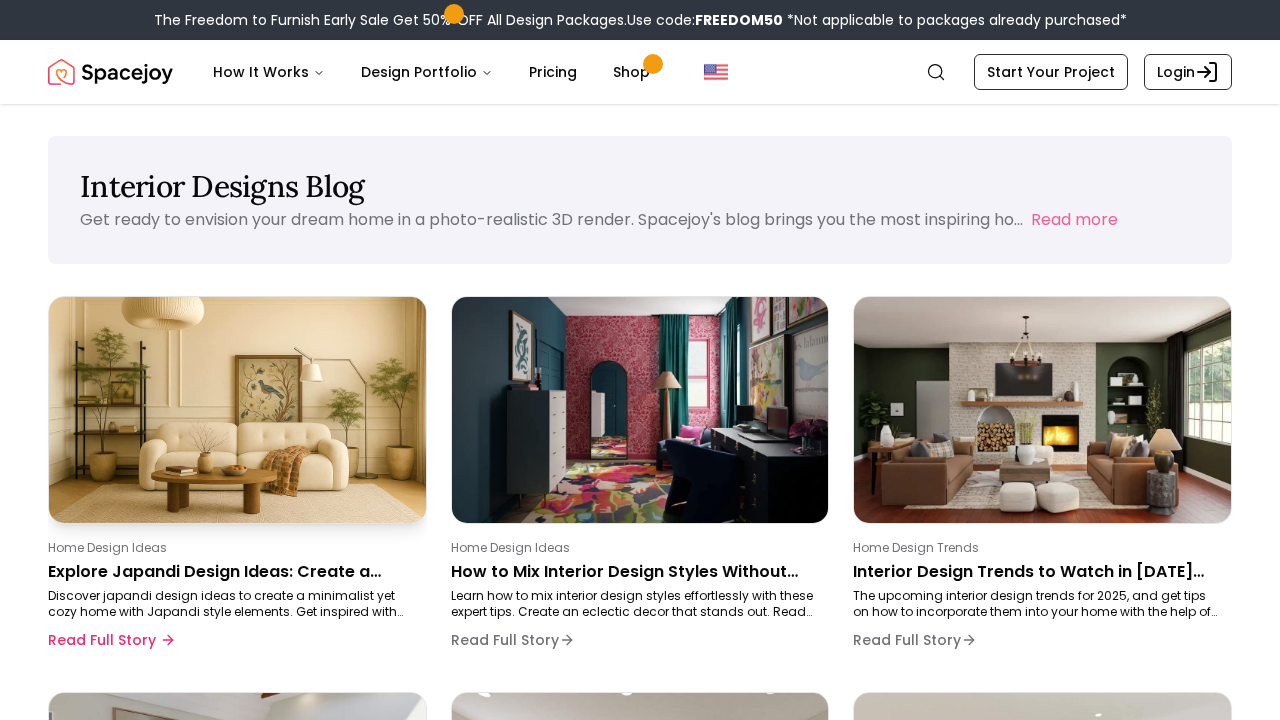 click on "Discover japandi design ideas to create a minimalist yet cozy home with Japandi style elements. Get inspired with tips from Spacejoy." at bounding box center (233, 604) 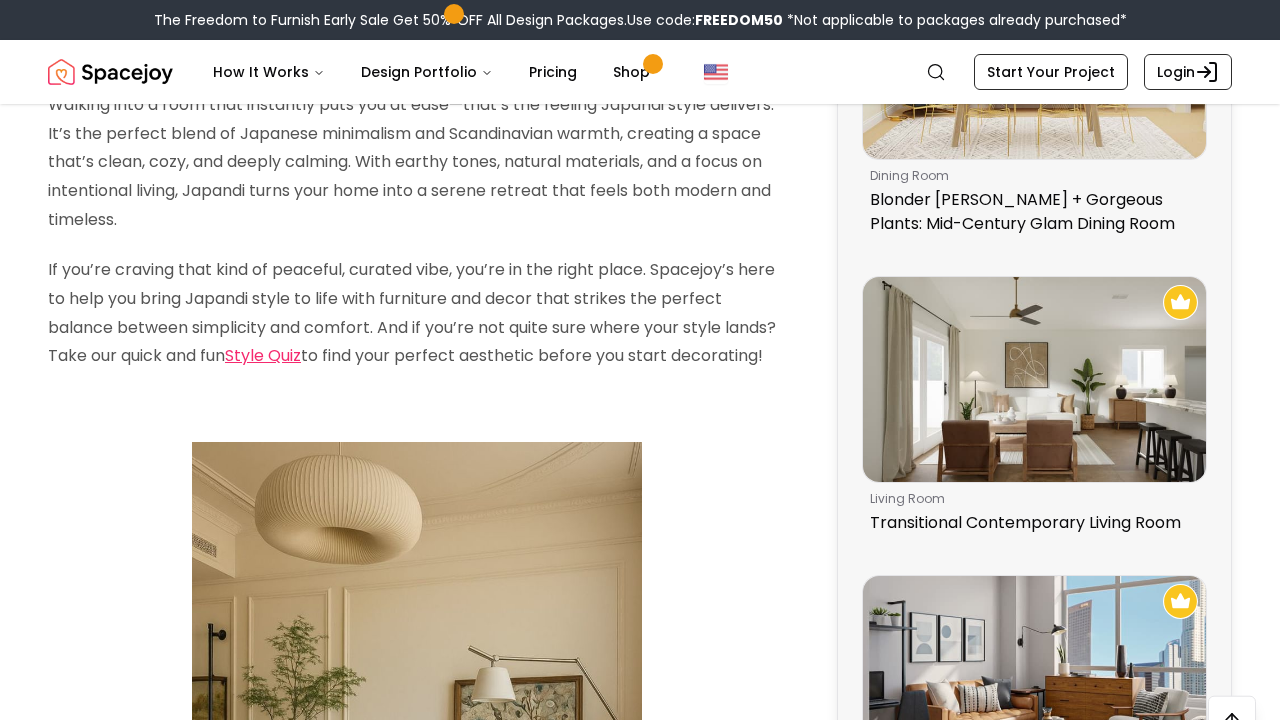 scroll, scrollTop: 265, scrollLeft: 0, axis: vertical 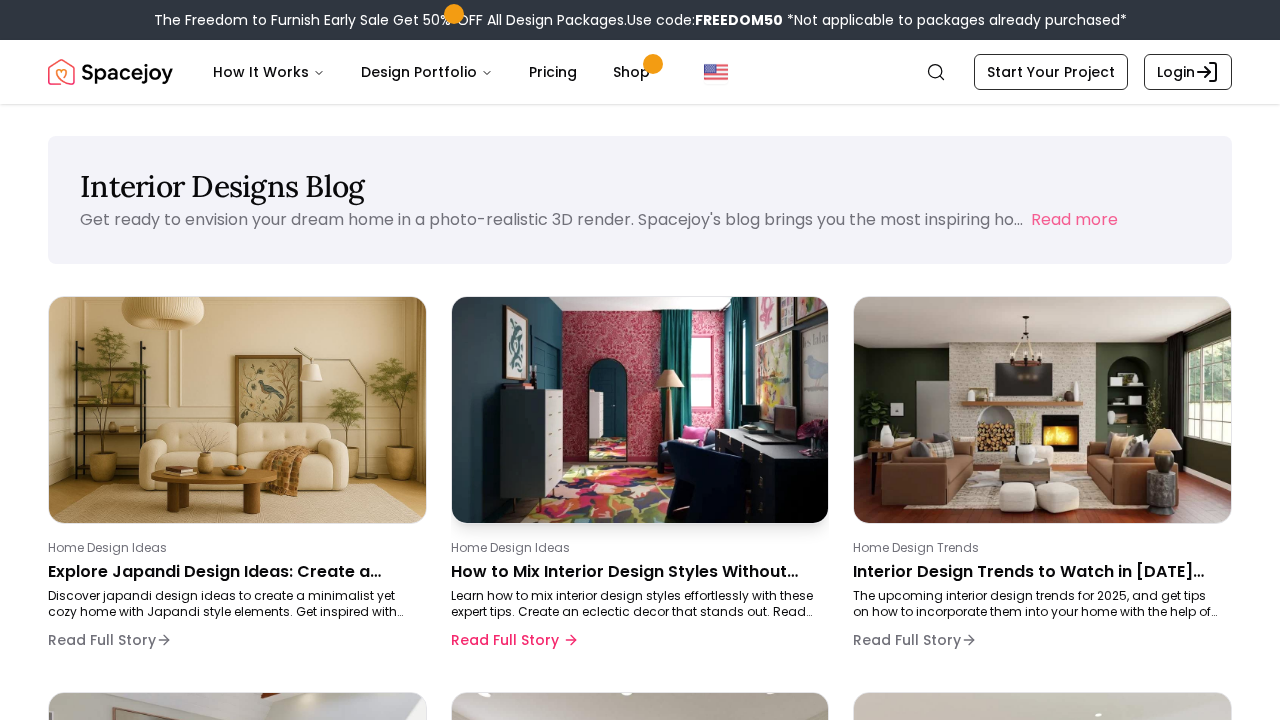 click at bounding box center [640, 409] 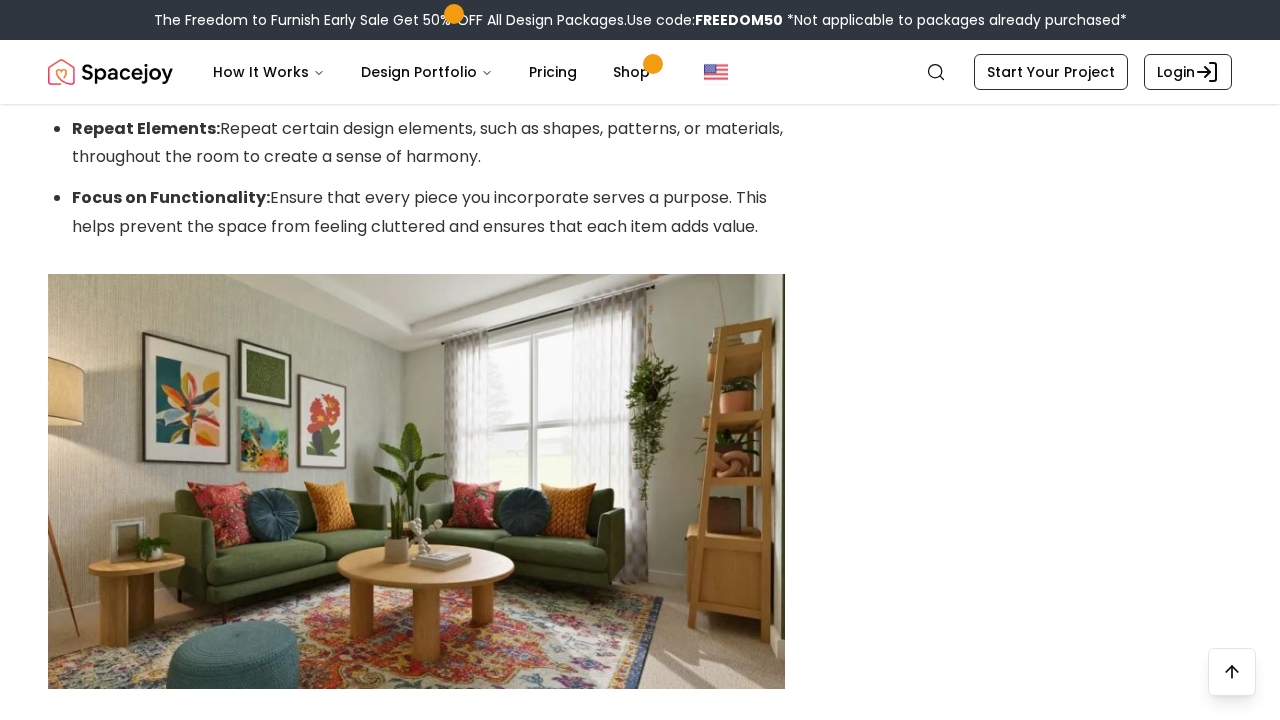 scroll, scrollTop: 3093, scrollLeft: 0, axis: vertical 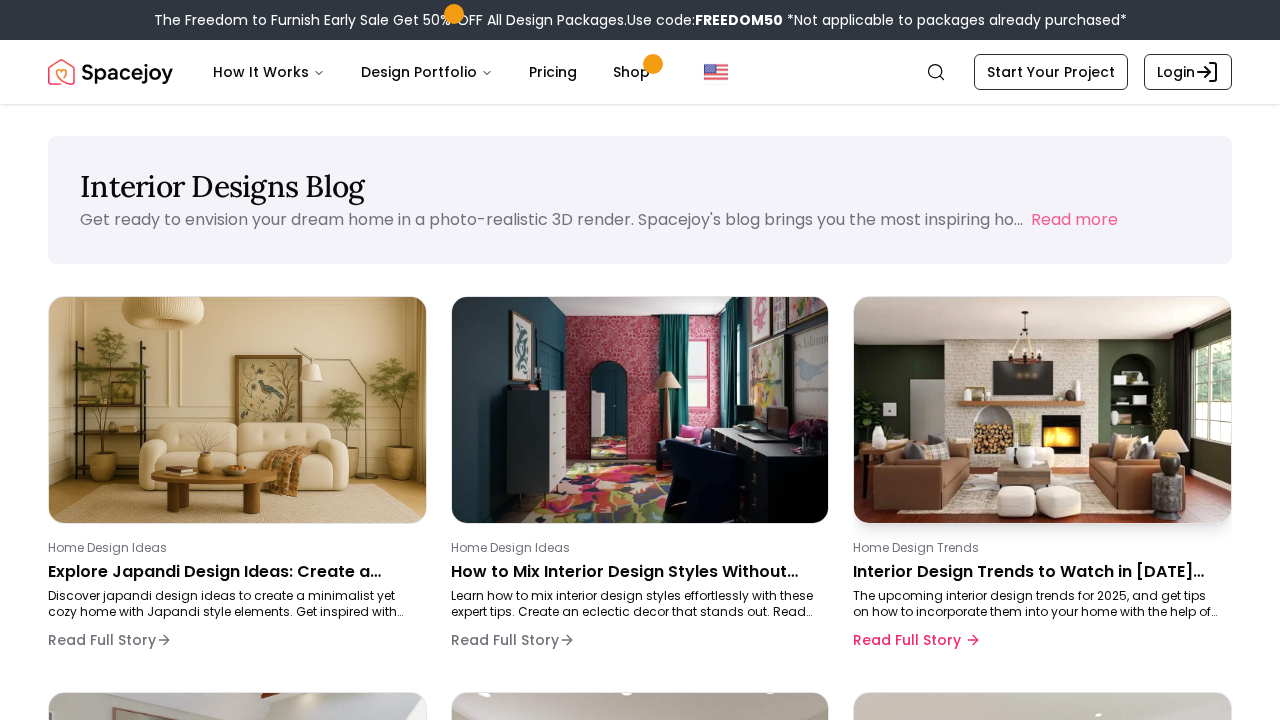 click at bounding box center (1042, 409) 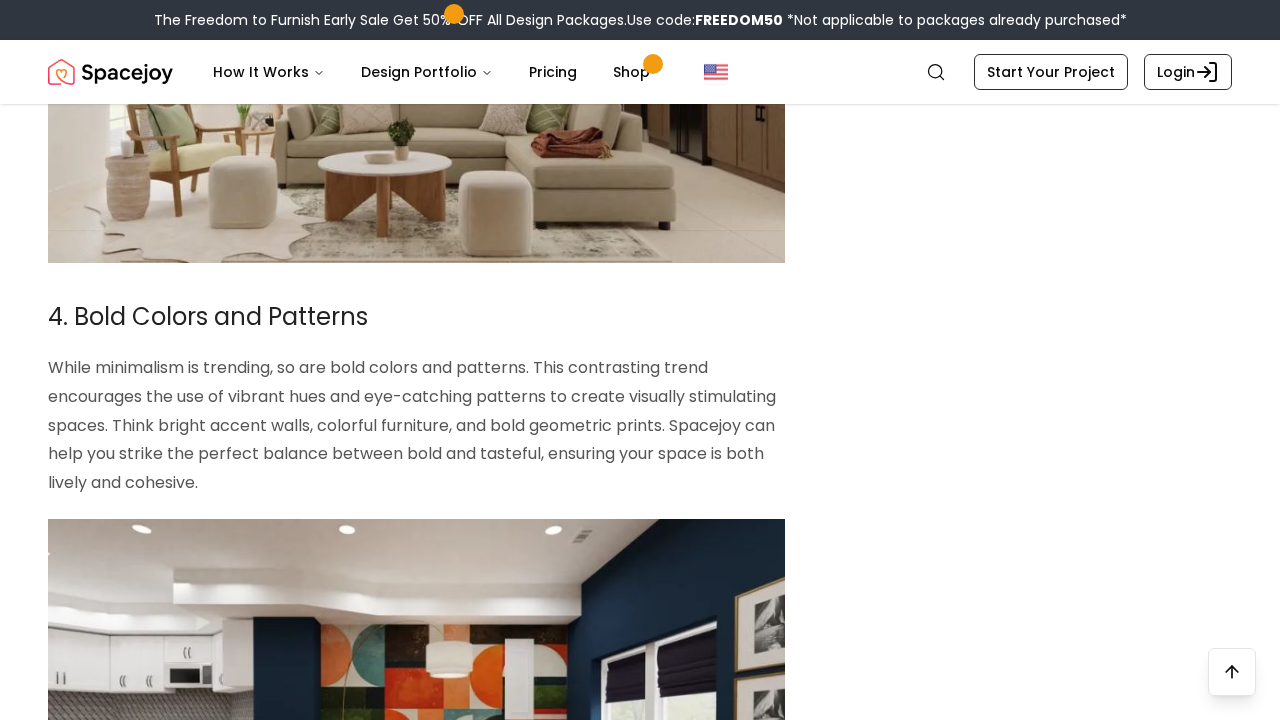 scroll, scrollTop: 2915, scrollLeft: 0, axis: vertical 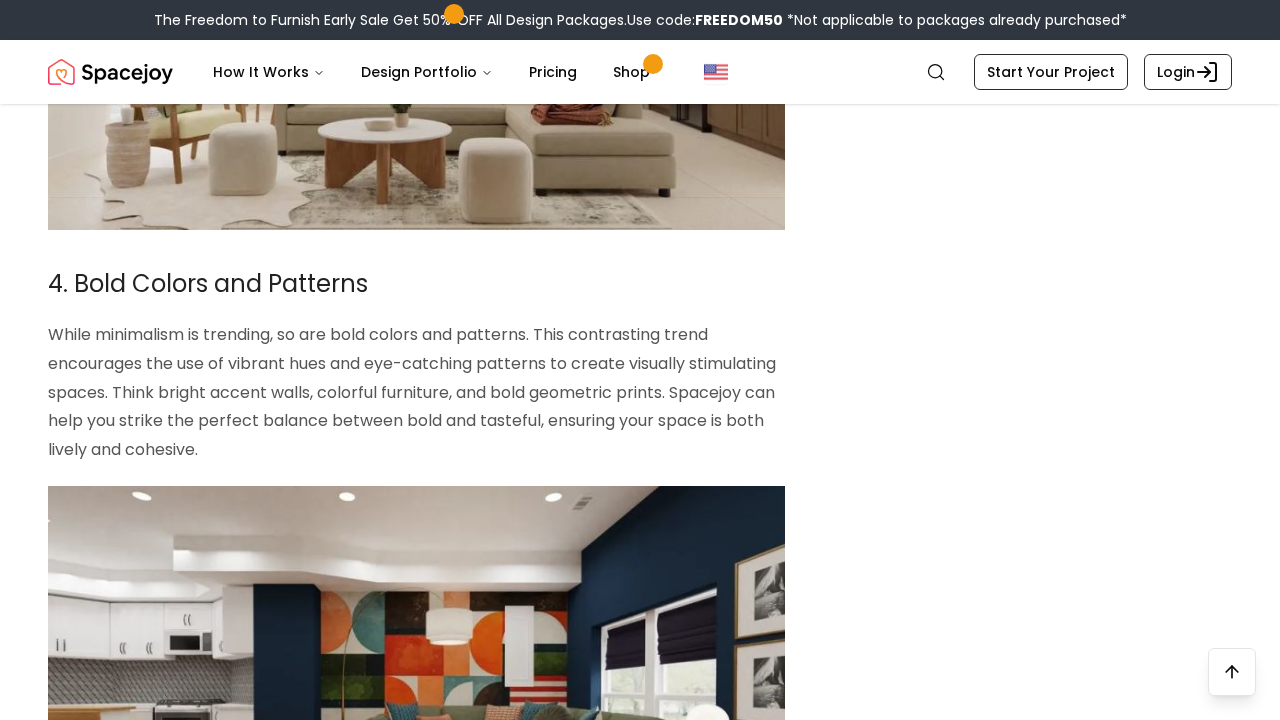 click on "4. Bold Colors and Patterns" at bounding box center (416, 283) 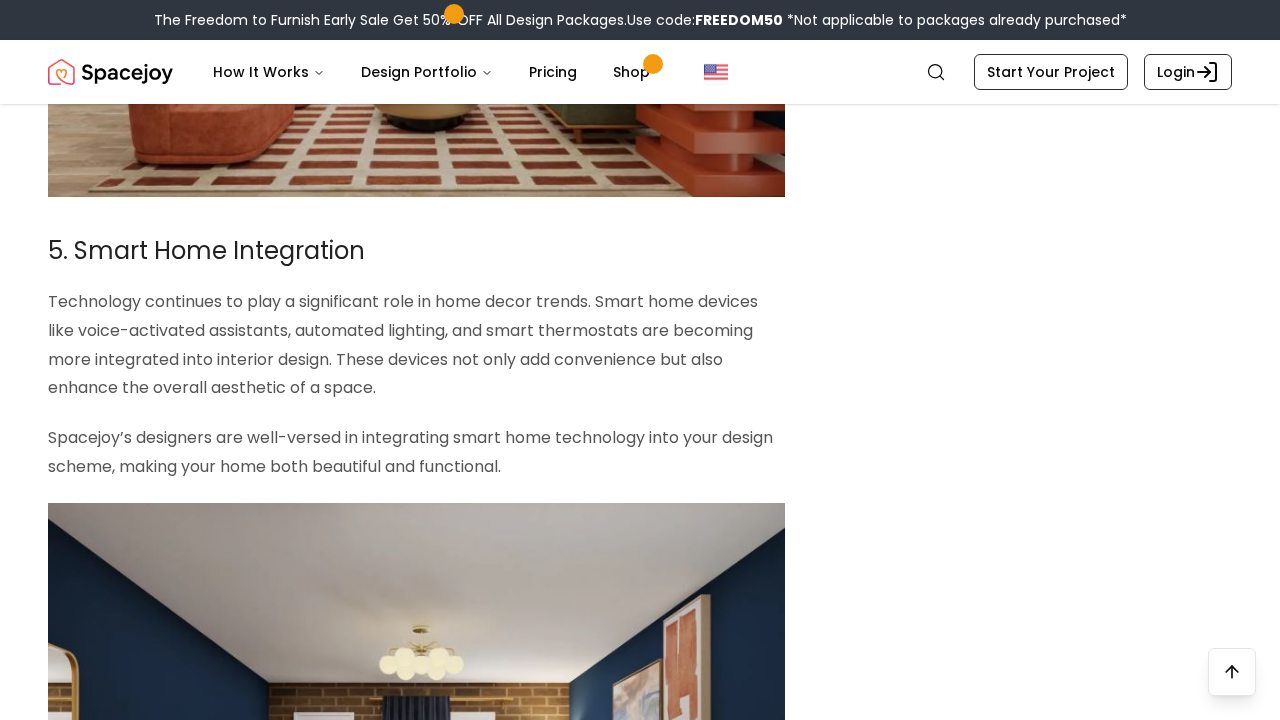 scroll, scrollTop: 3627, scrollLeft: 0, axis: vertical 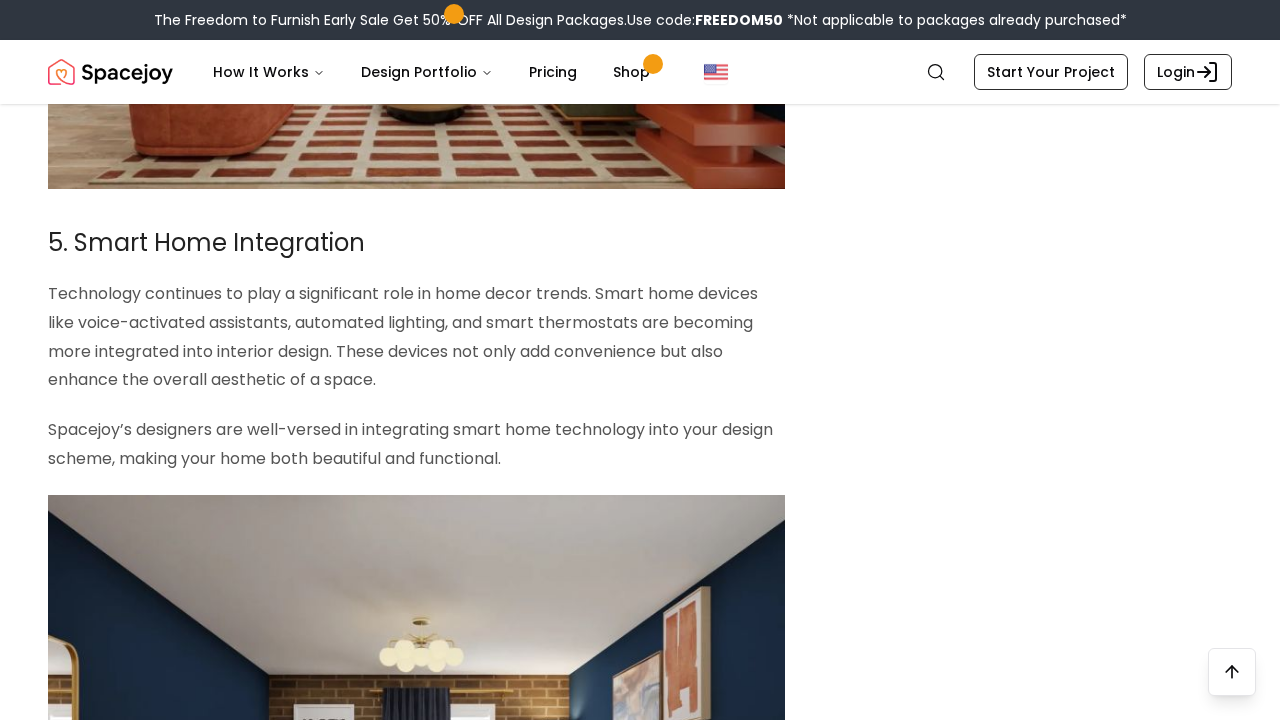click on "5. Smart Home Integration" at bounding box center [416, 242] 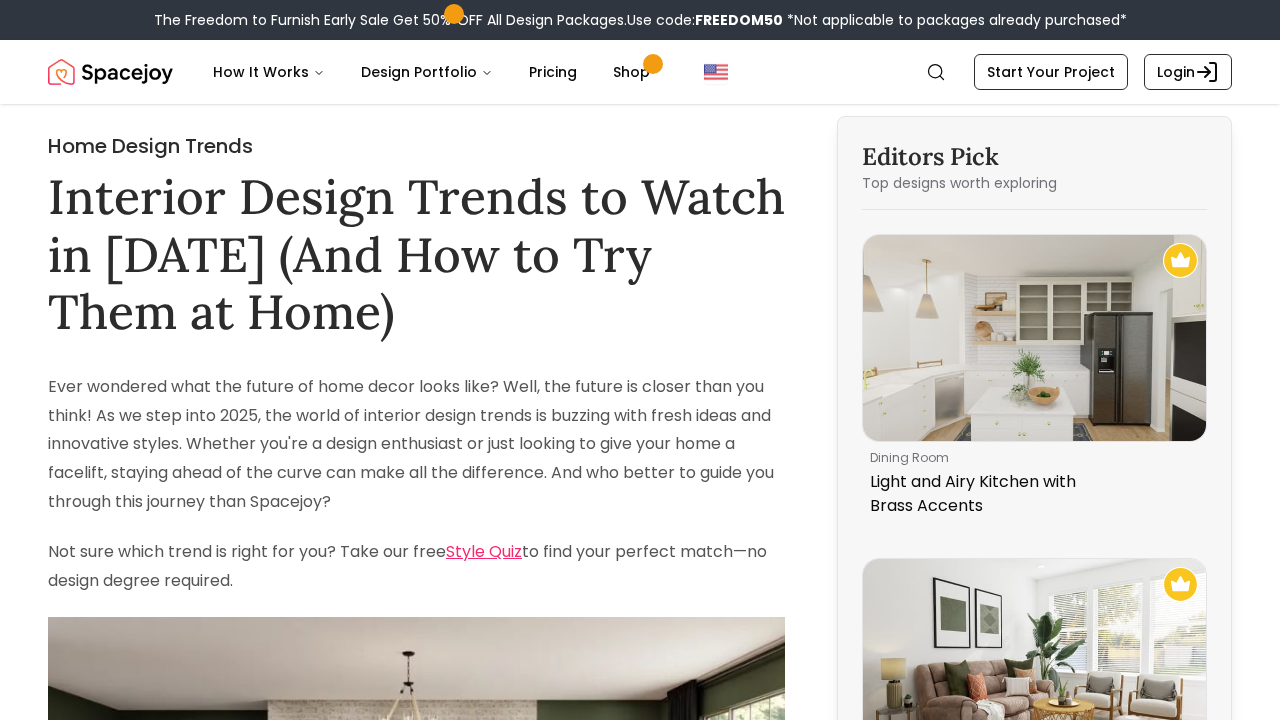 scroll, scrollTop: 0, scrollLeft: 0, axis: both 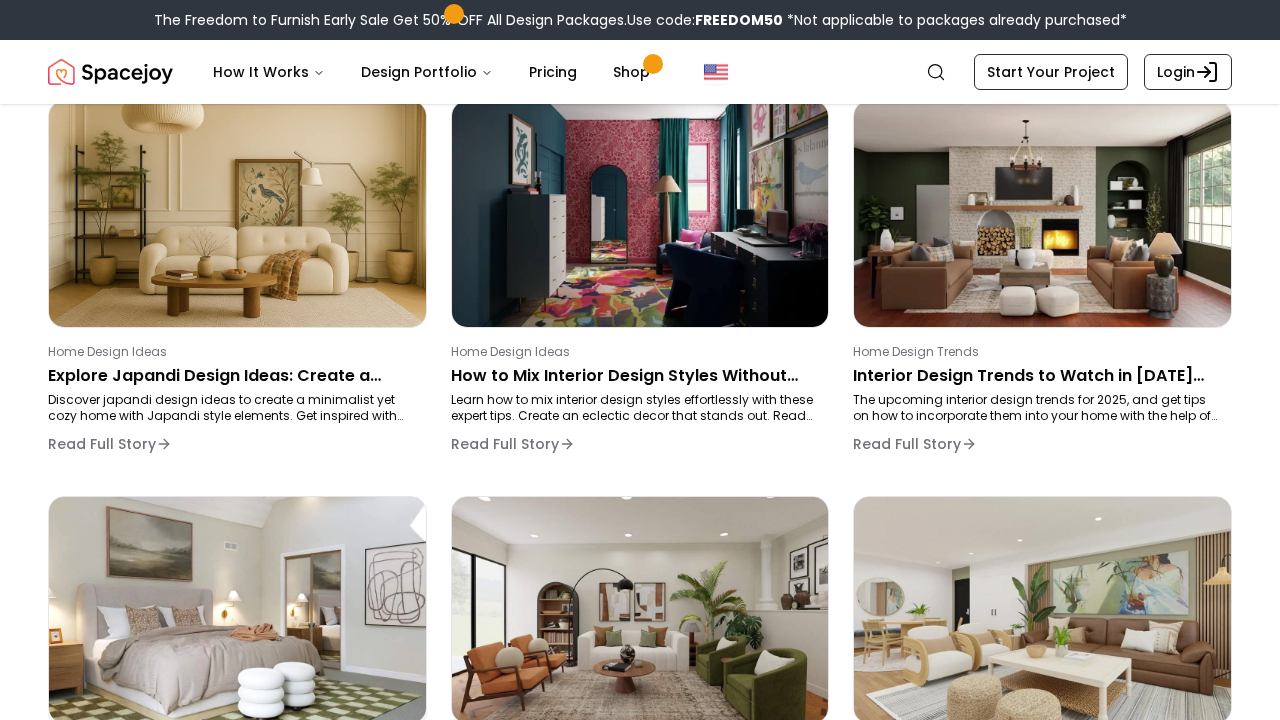 click at bounding box center [237, 609] 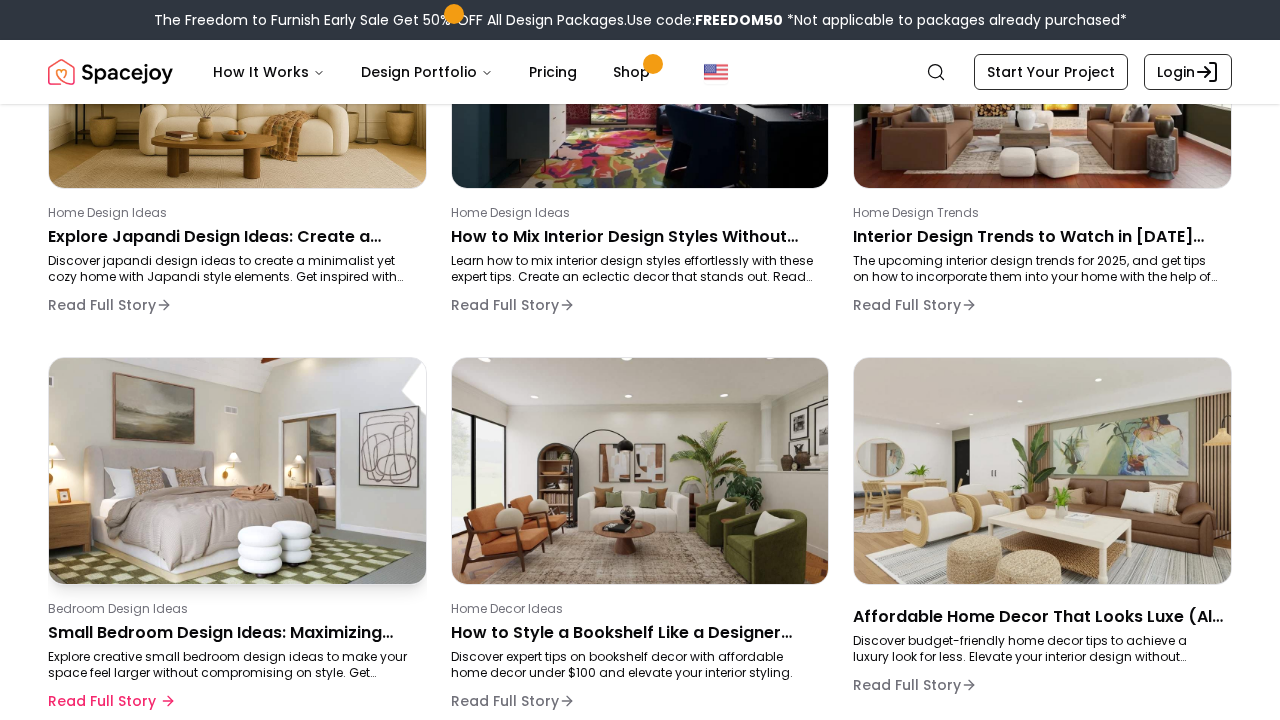 scroll, scrollTop: 433, scrollLeft: 0, axis: vertical 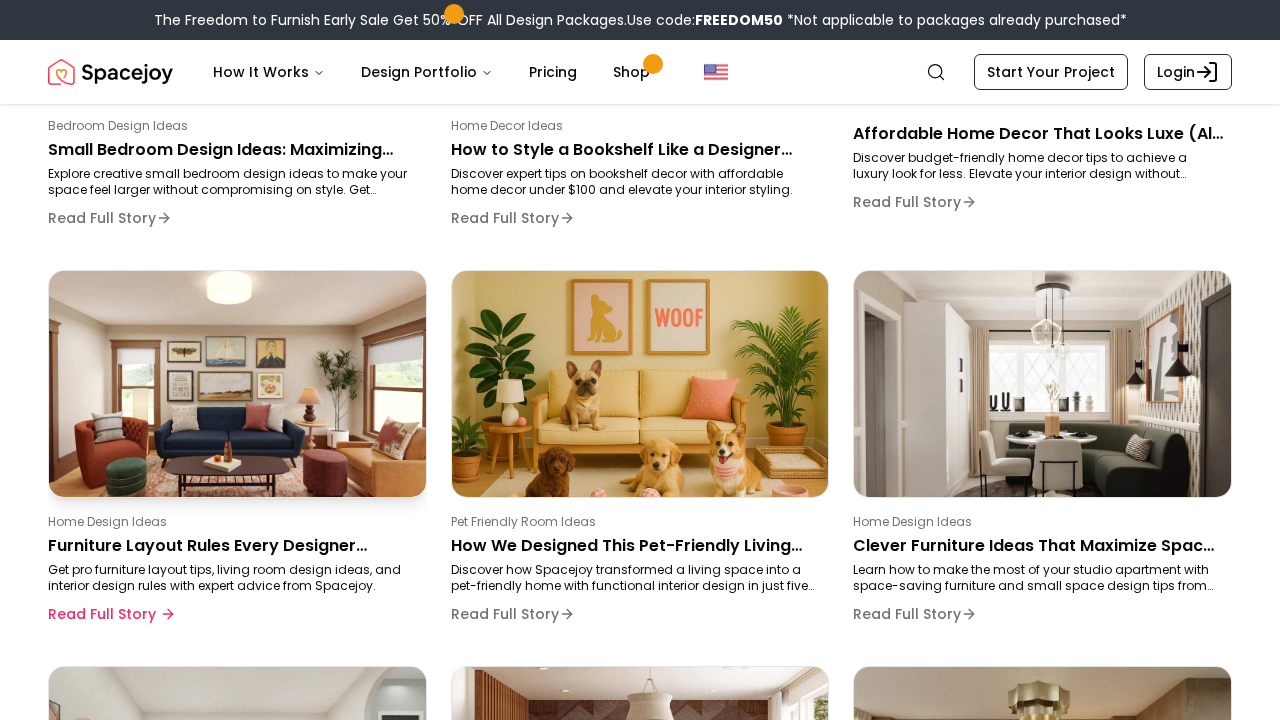click at bounding box center [237, 383] 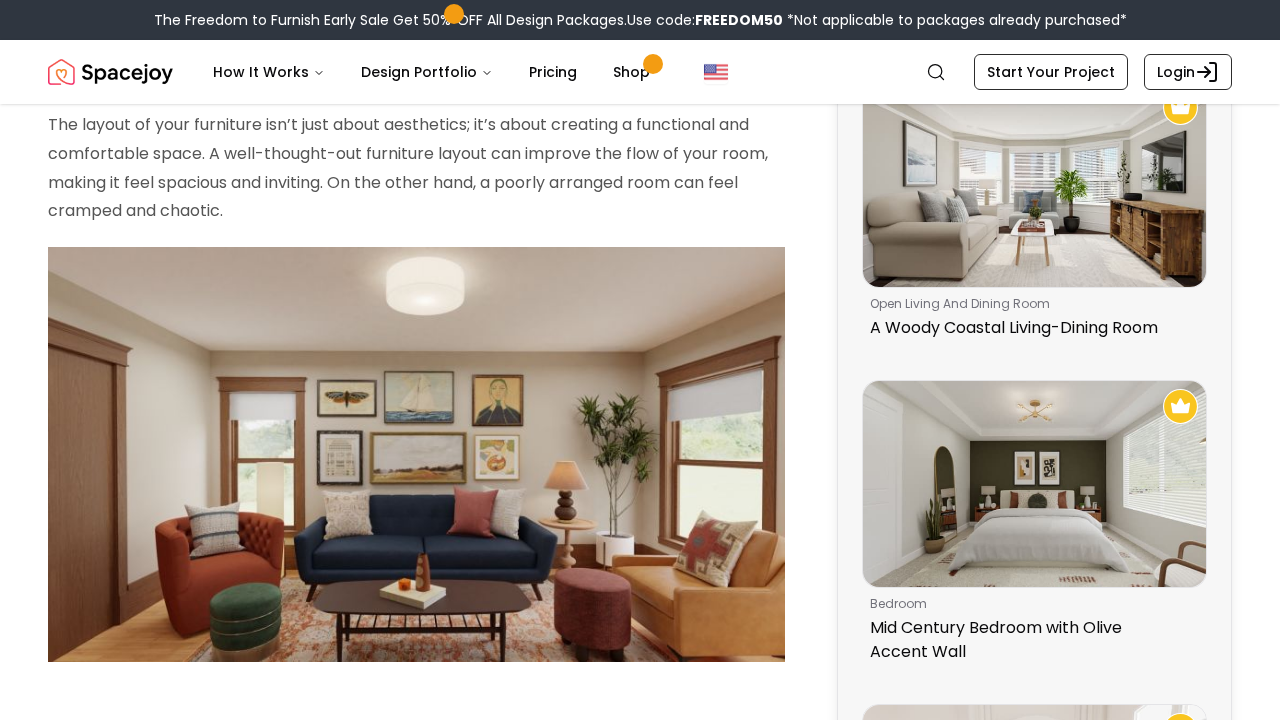 scroll, scrollTop: 423, scrollLeft: 0, axis: vertical 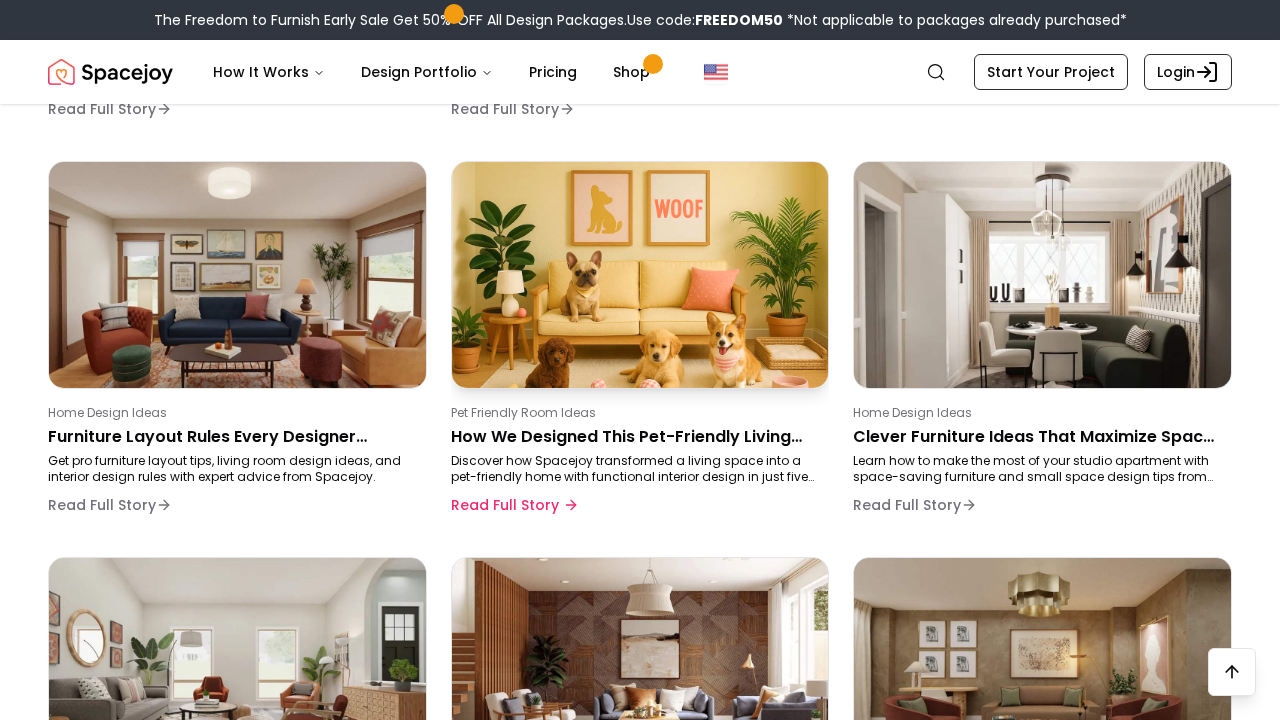 click on "How We Designed This Pet-Friendly Living Room in Just 5 Days" at bounding box center (636, 437) 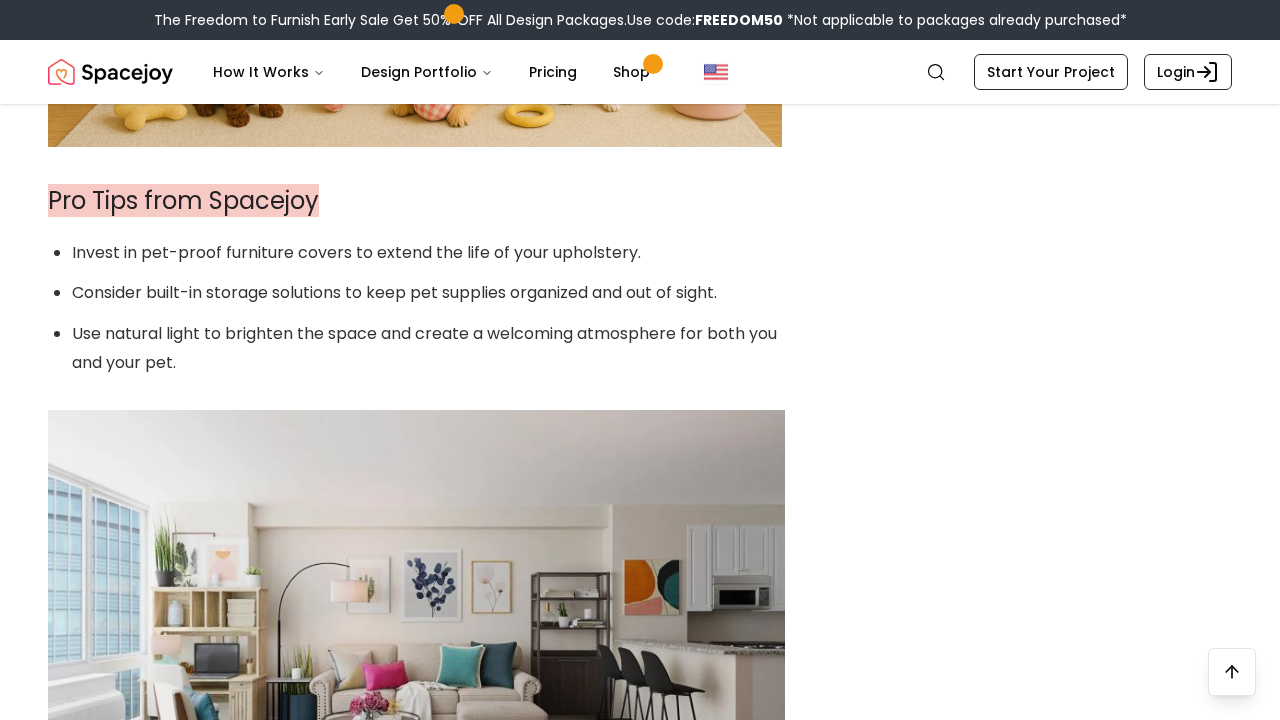 scroll, scrollTop: 2943, scrollLeft: 0, axis: vertical 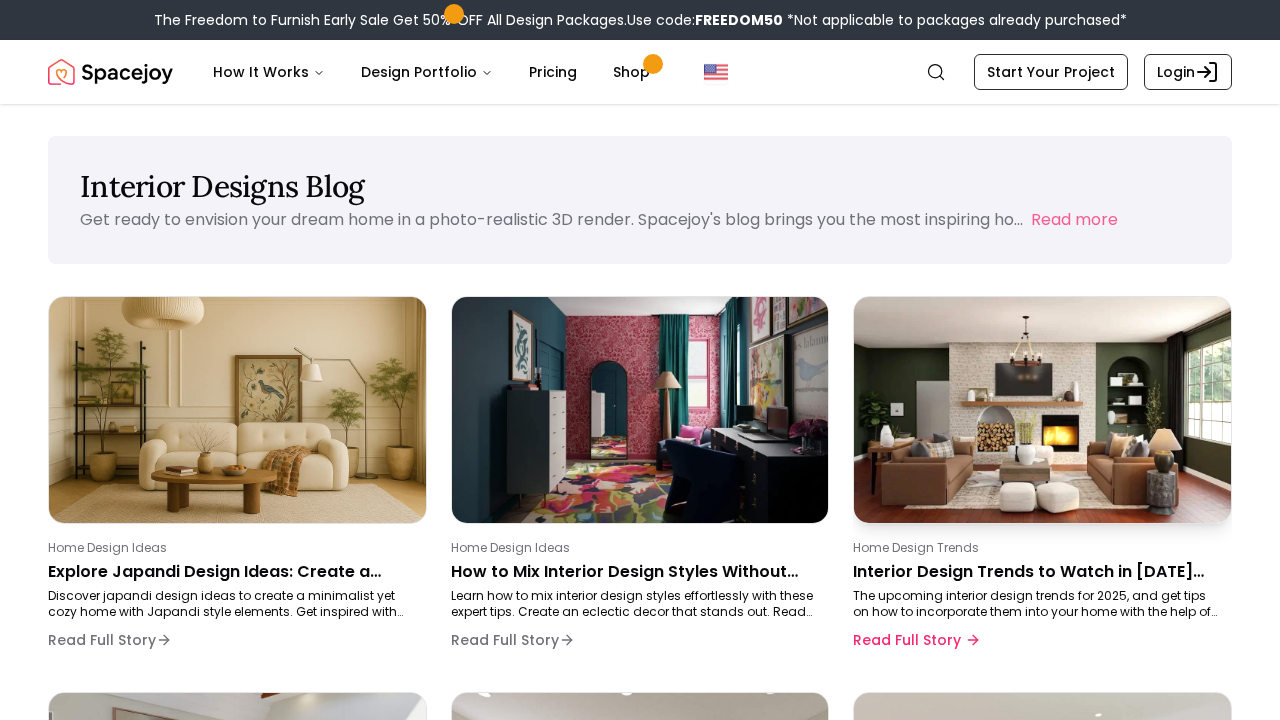 click on "Interior Design Trends to Watch in [DATE] (And How to Try Them at Home)" at bounding box center (1038, 572) 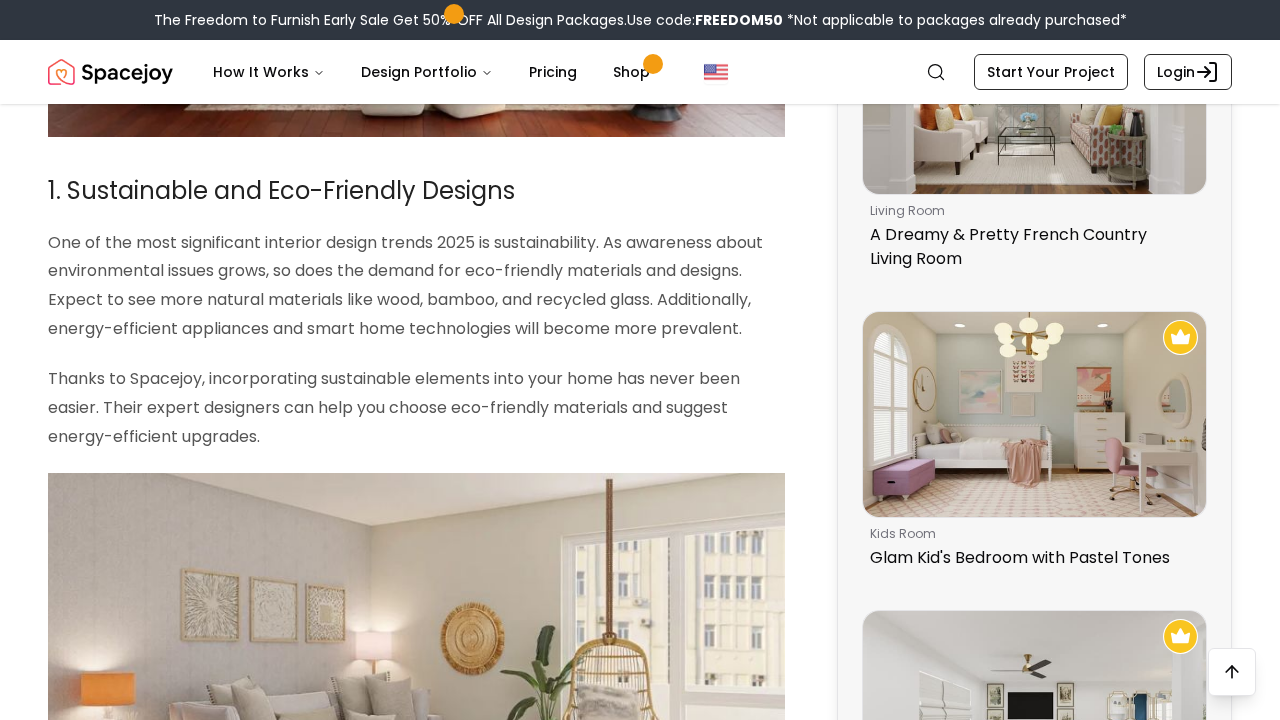 scroll, scrollTop: 880, scrollLeft: 0, axis: vertical 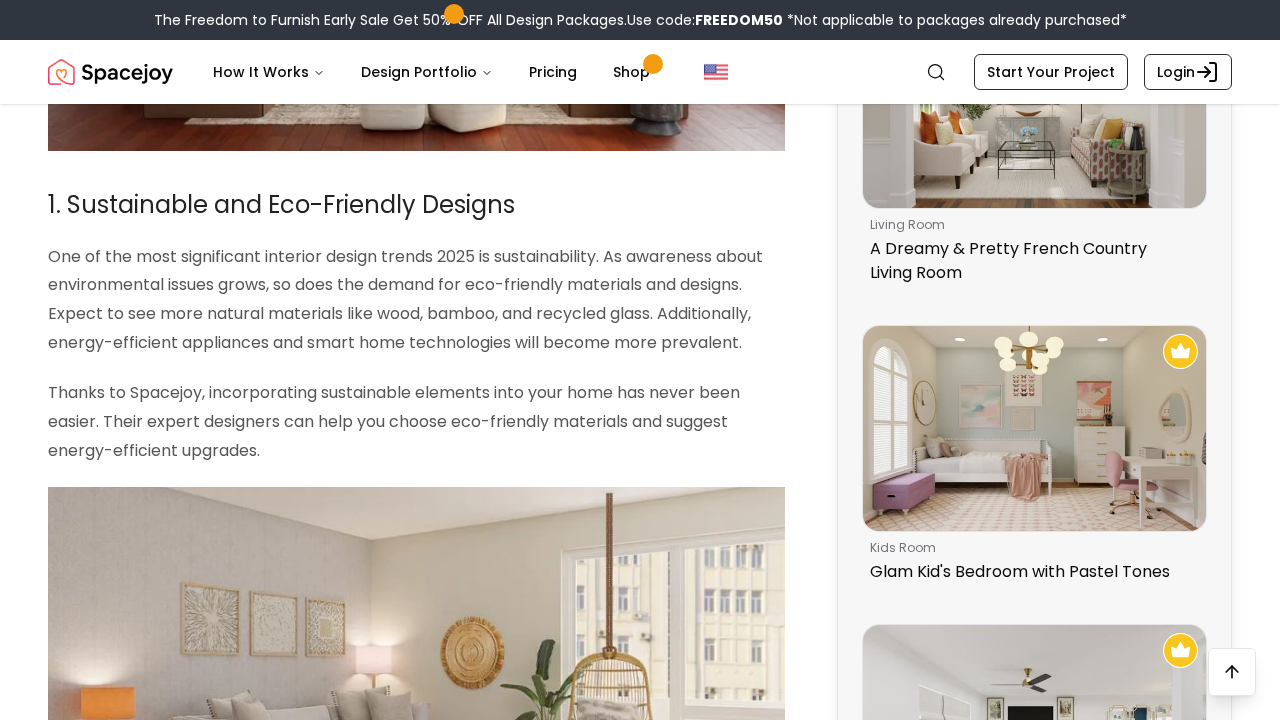 click on "1. Sustainable and Eco-Friendly Designs" at bounding box center (416, 204) 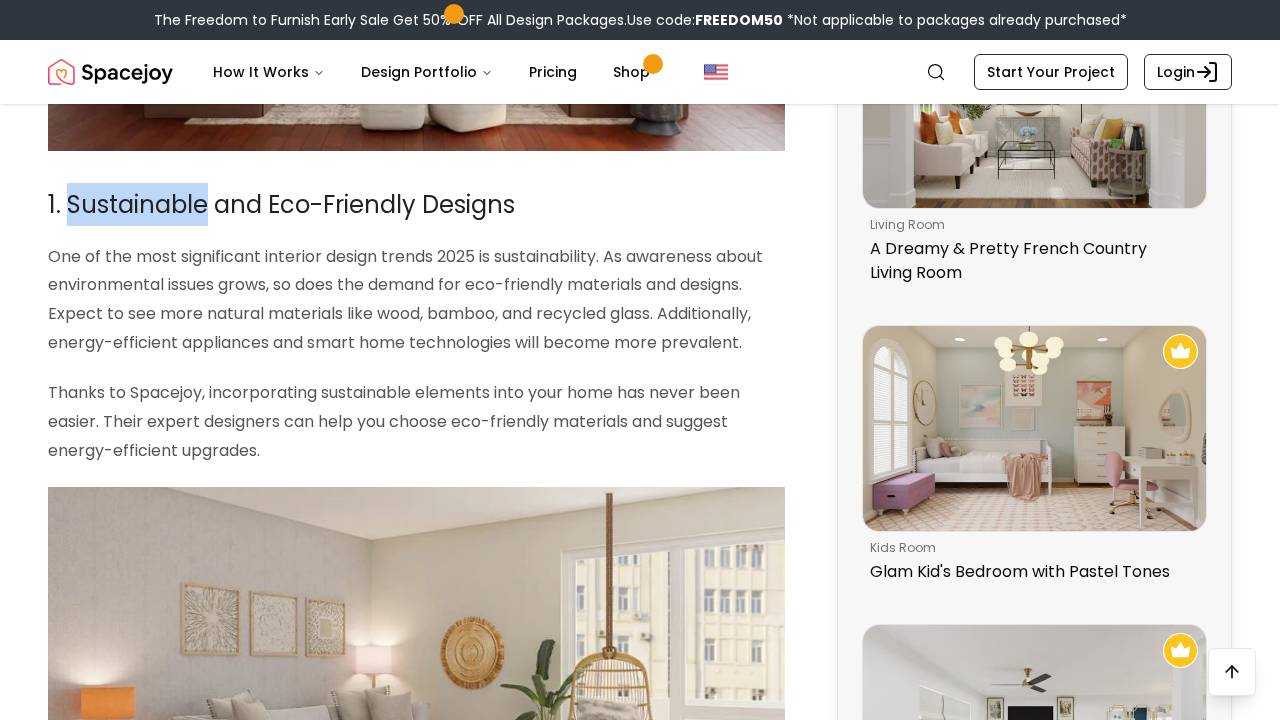 click on "1. Sustainable and Eco-Friendly Designs" at bounding box center (416, 204) 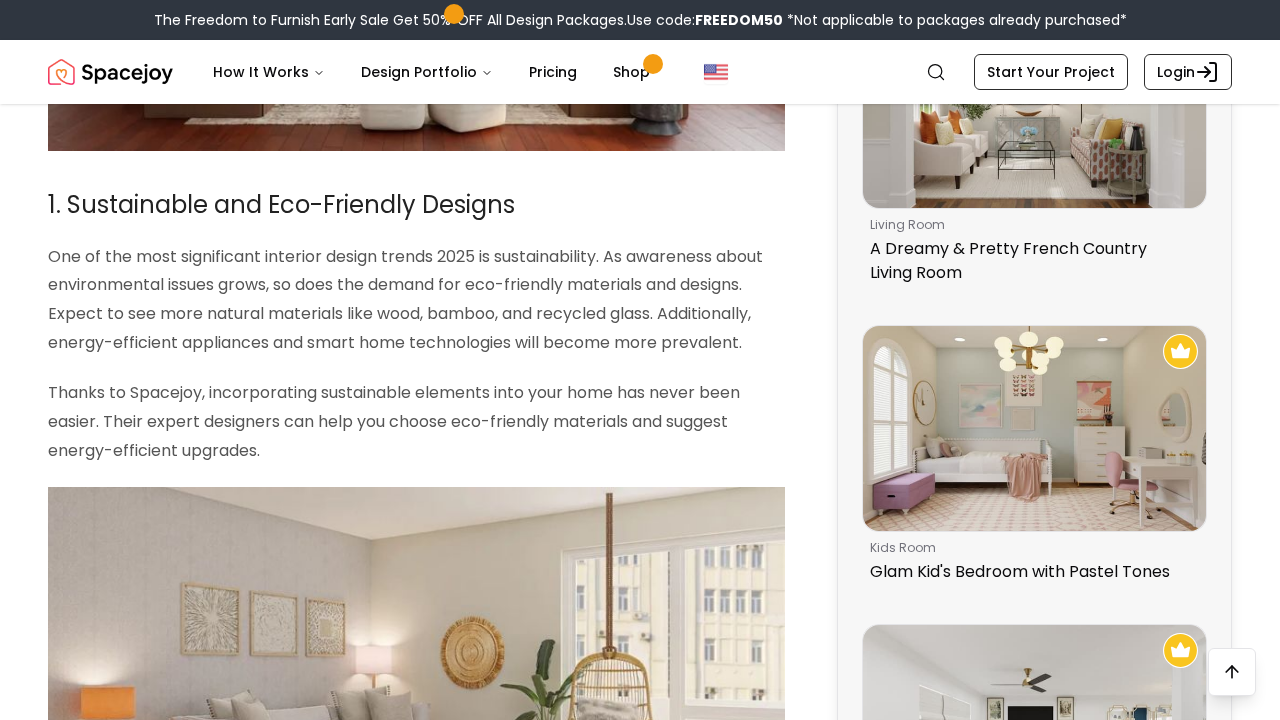 click on "Ever wondered what the future of home decor looks like? Well, the future is closer than you think! As we step into 2025, the world of interior design trends is buzzing with fresh ideas and innovative styles. Whether you're a design enthusiast or just looking to give your home a facelift, staying ahead of the curve can make all the difference. And who better to guide you through this journey than Spacejoy?
Not sure which trend is right for you? Take our free  Style Quiz  to find your perfect match—no design degree required.
1. Sustainable and Eco-Friendly Designs
One of the most significant interior design trends 2025 is sustainability. As awareness about environmental issues grows, so does the demand for eco-friendly materials and designs. Expect to see more natural materials like wood, bamboo, and recycled glass. Additionally, energy-efficient appliances and smart home technologies will become more prevalent.
2. Biophilic Design
3. Minimalist and Clutter-Free Spaces" at bounding box center [416, 2056] 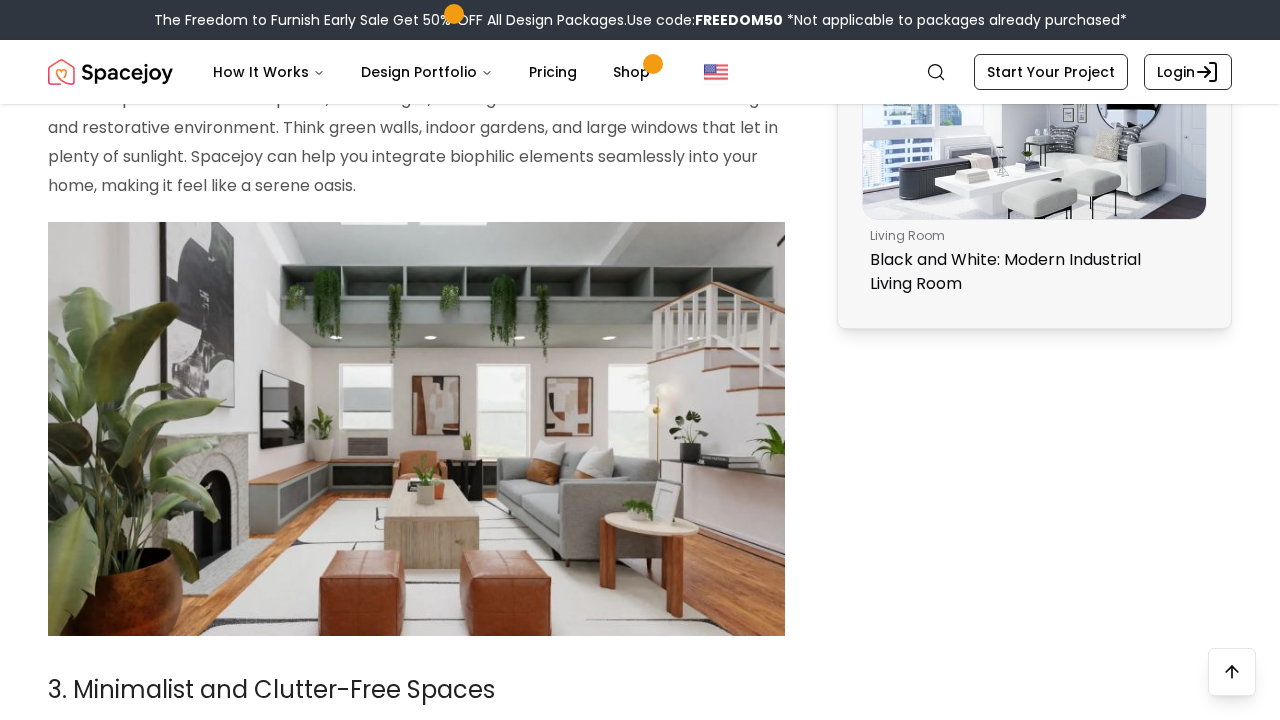 scroll, scrollTop: 2285, scrollLeft: 0, axis: vertical 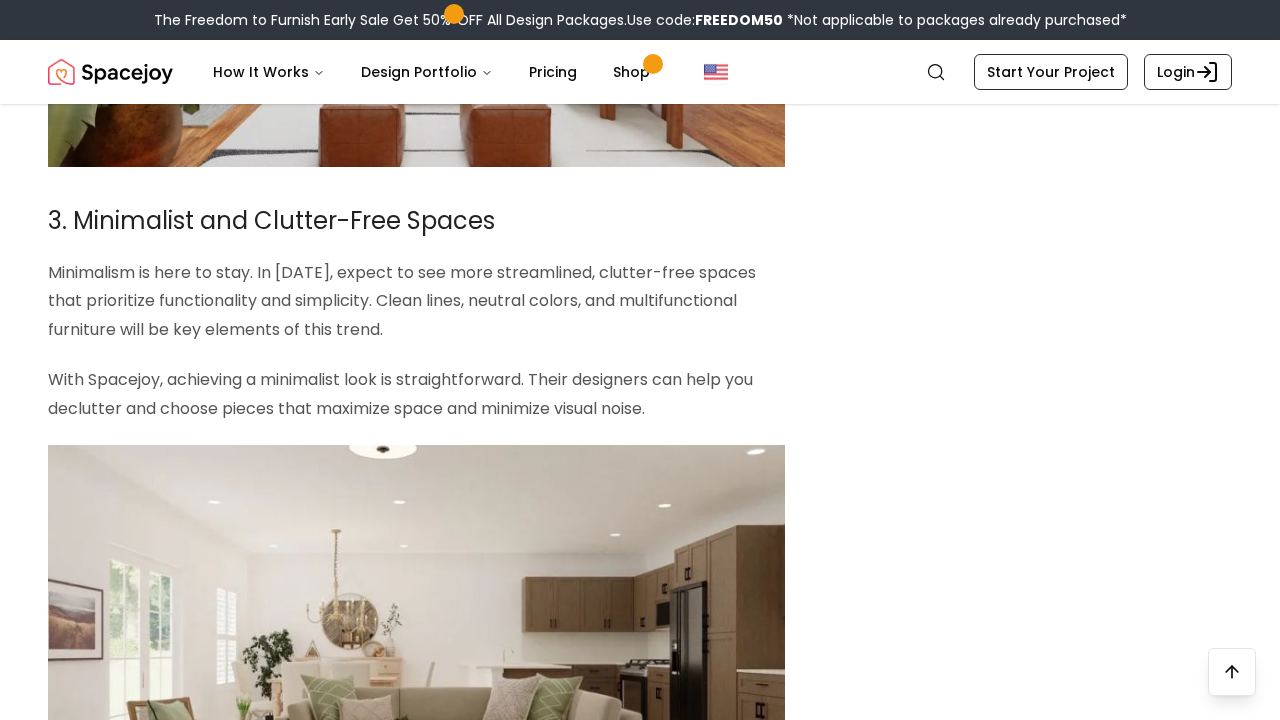 click on "3. Minimalist and Clutter-Free Spaces" at bounding box center (416, 220) 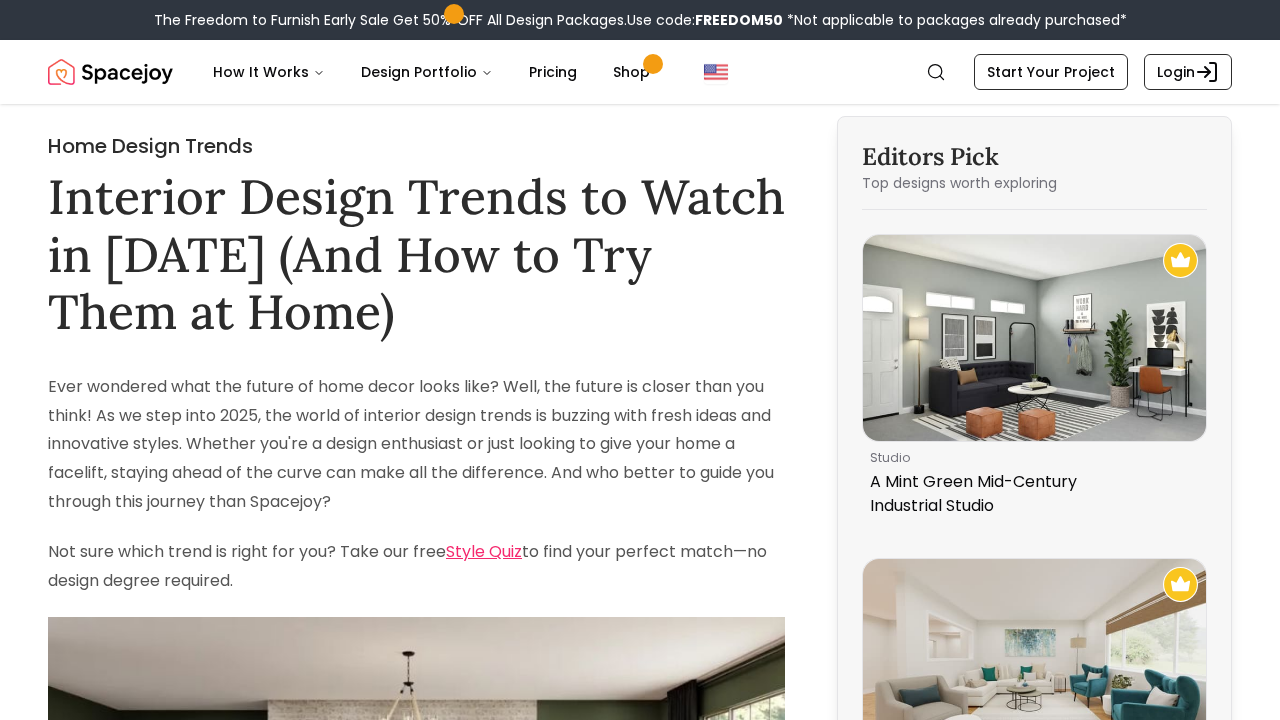 scroll, scrollTop: 0, scrollLeft: 0, axis: both 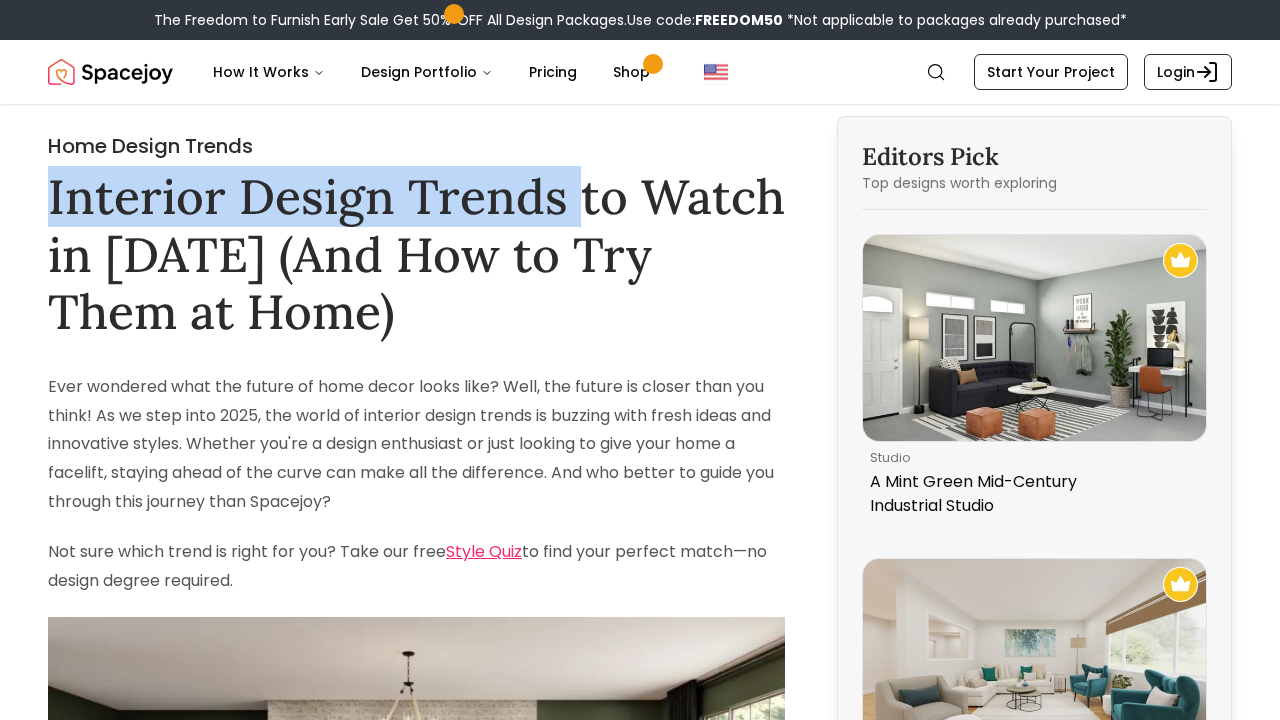 drag, startPoint x: 574, startPoint y: 217, endPoint x: 560, endPoint y: 154, distance: 64.53681 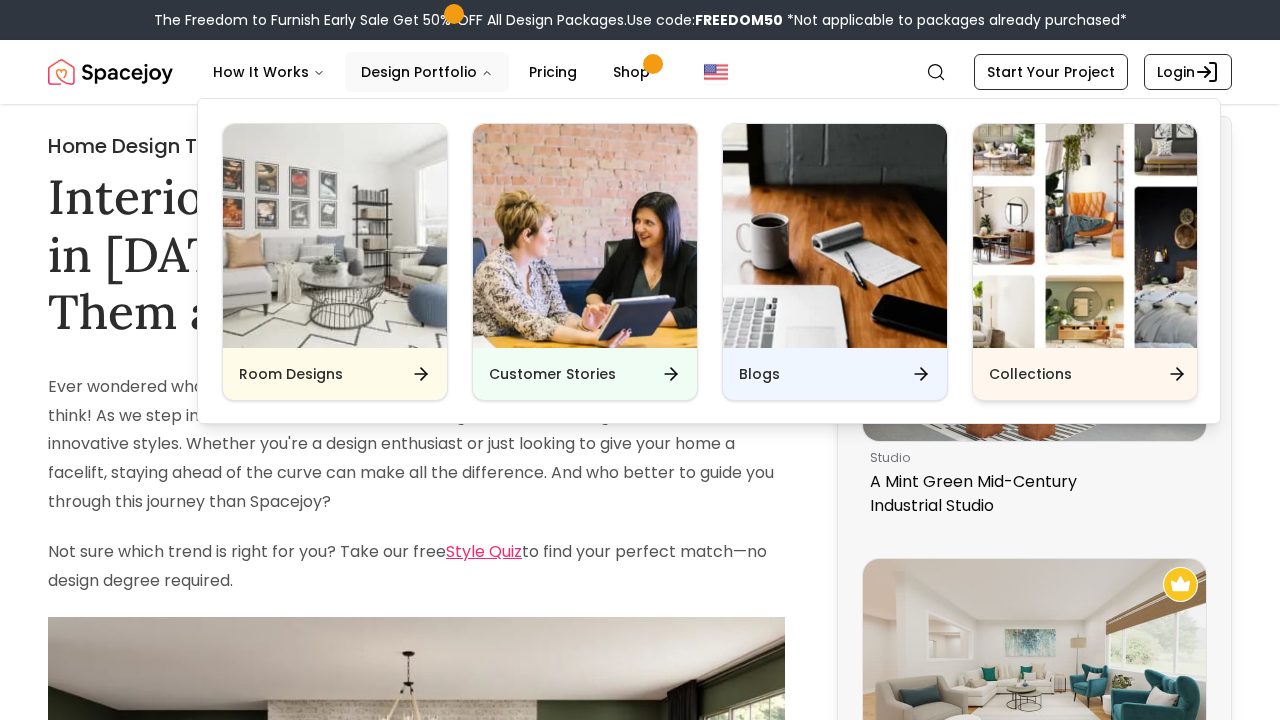 click at bounding box center (1085, 236) 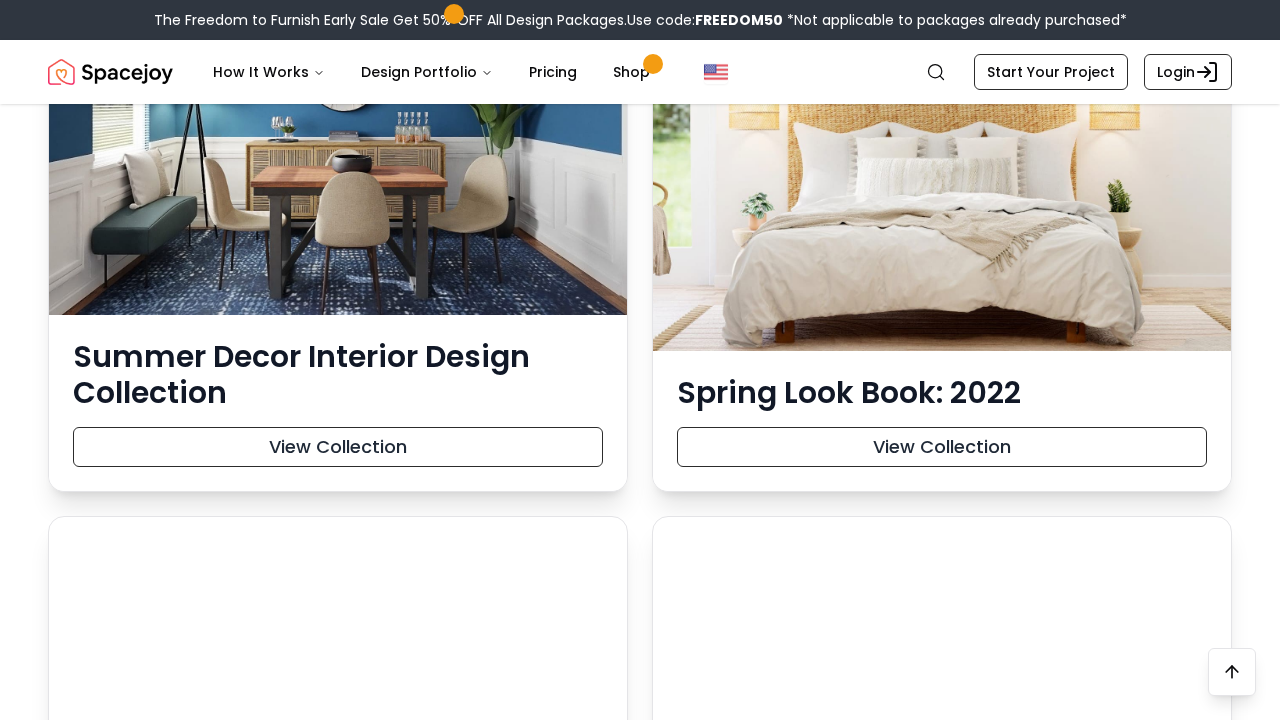 scroll, scrollTop: 12014, scrollLeft: 0, axis: vertical 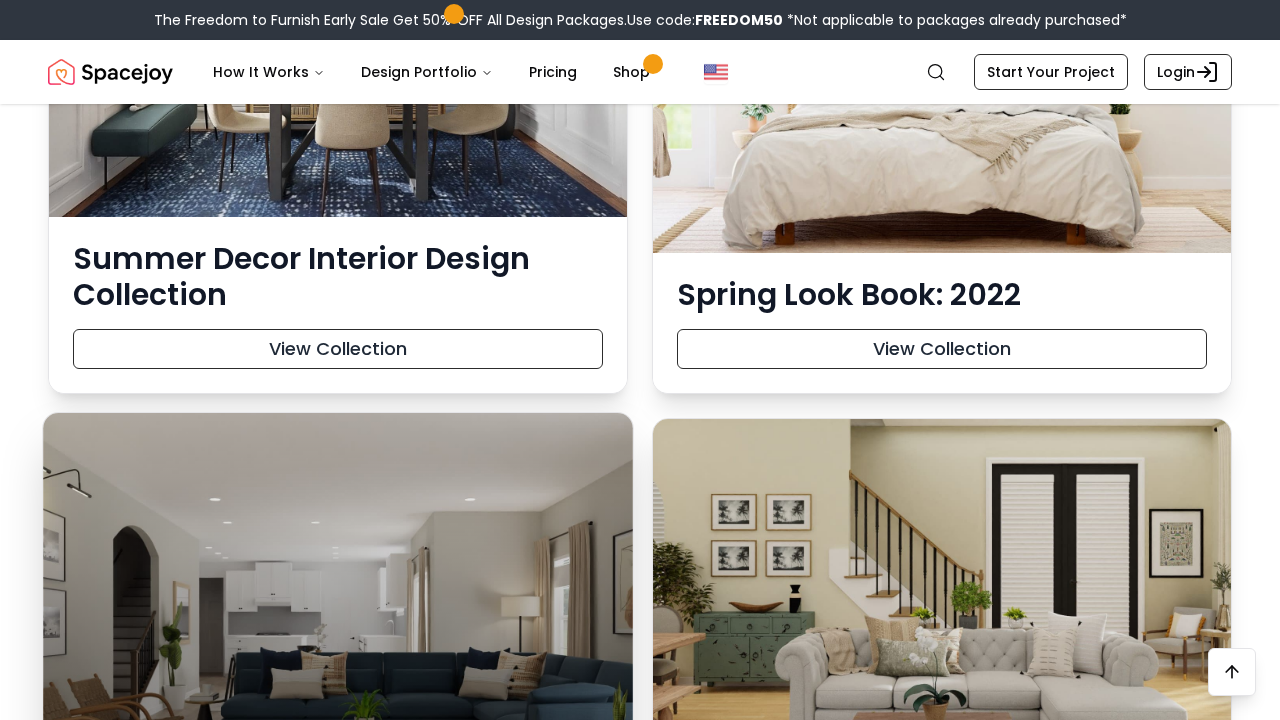 click at bounding box center (338, 628) 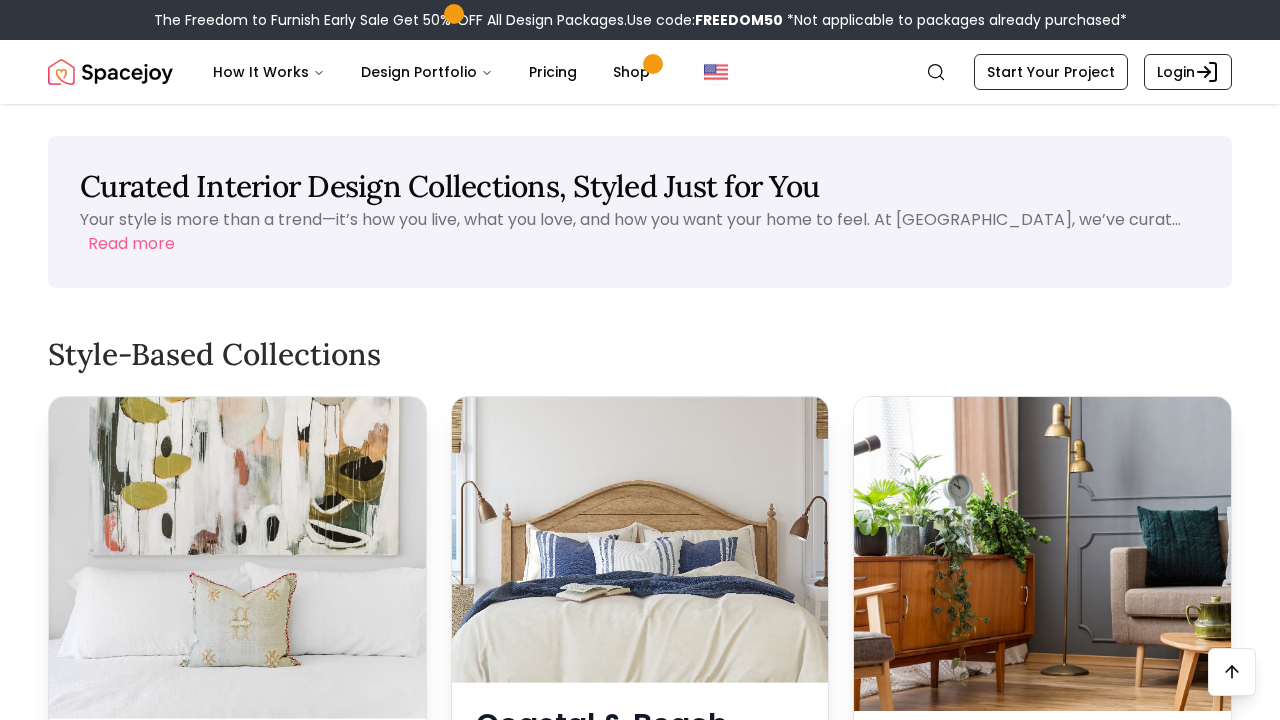 scroll, scrollTop: 11171, scrollLeft: 0, axis: vertical 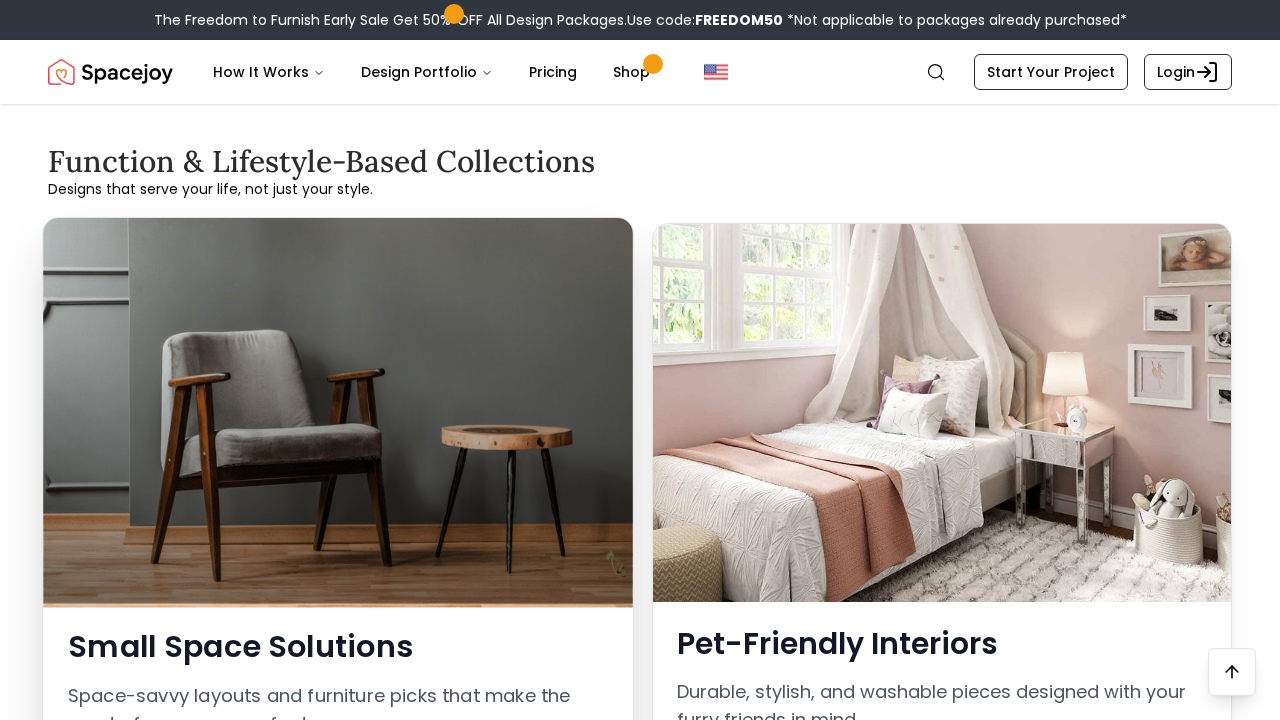 click at bounding box center (338, 411) 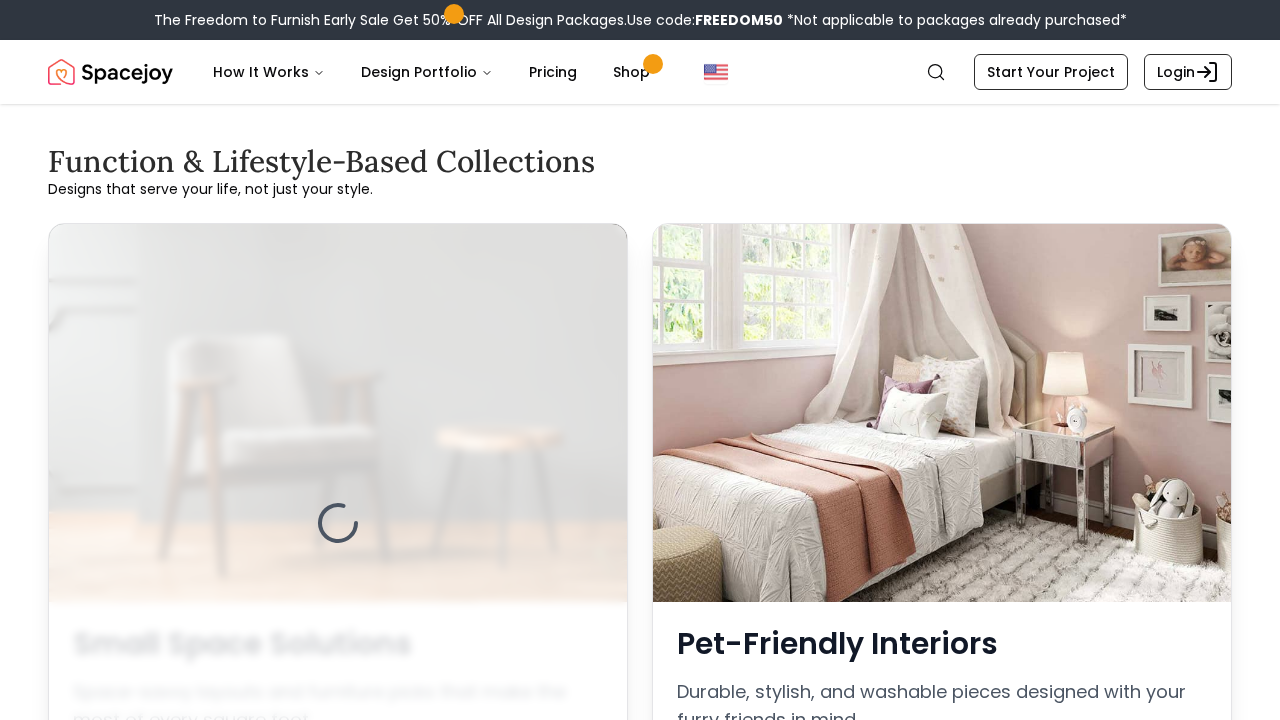 scroll, scrollTop: 0, scrollLeft: 0, axis: both 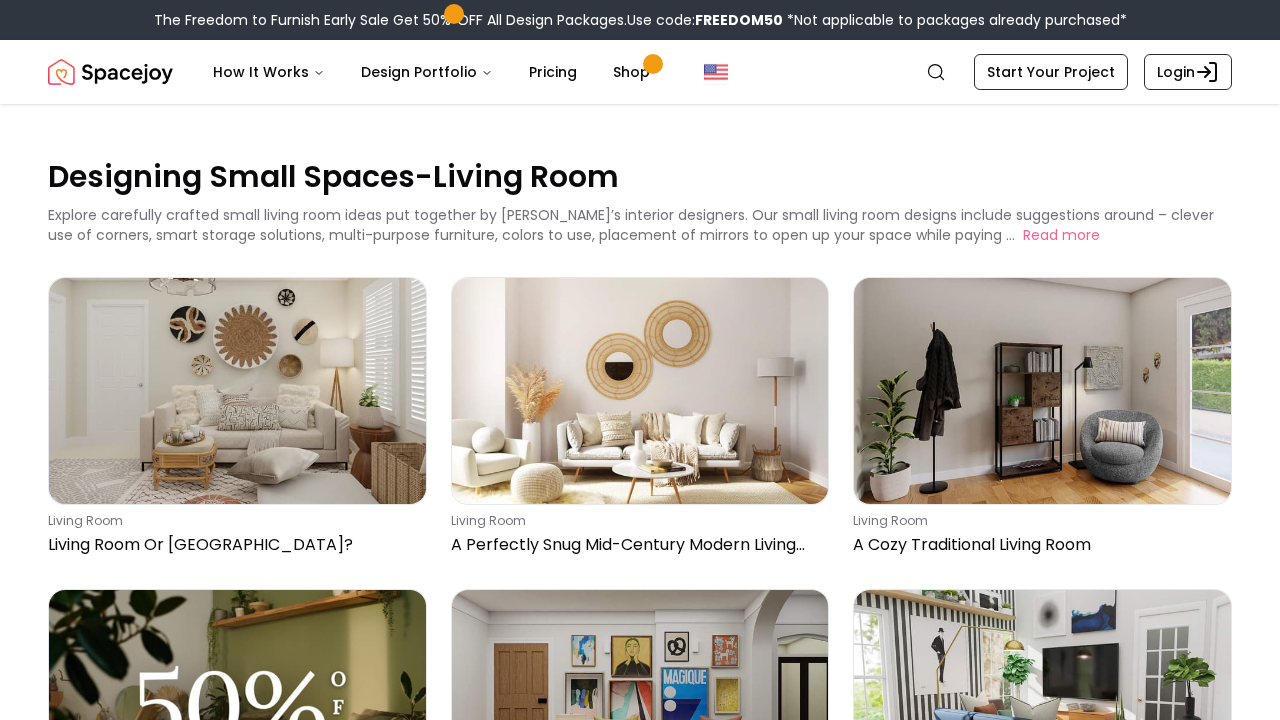 click at bounding box center [110, 72] 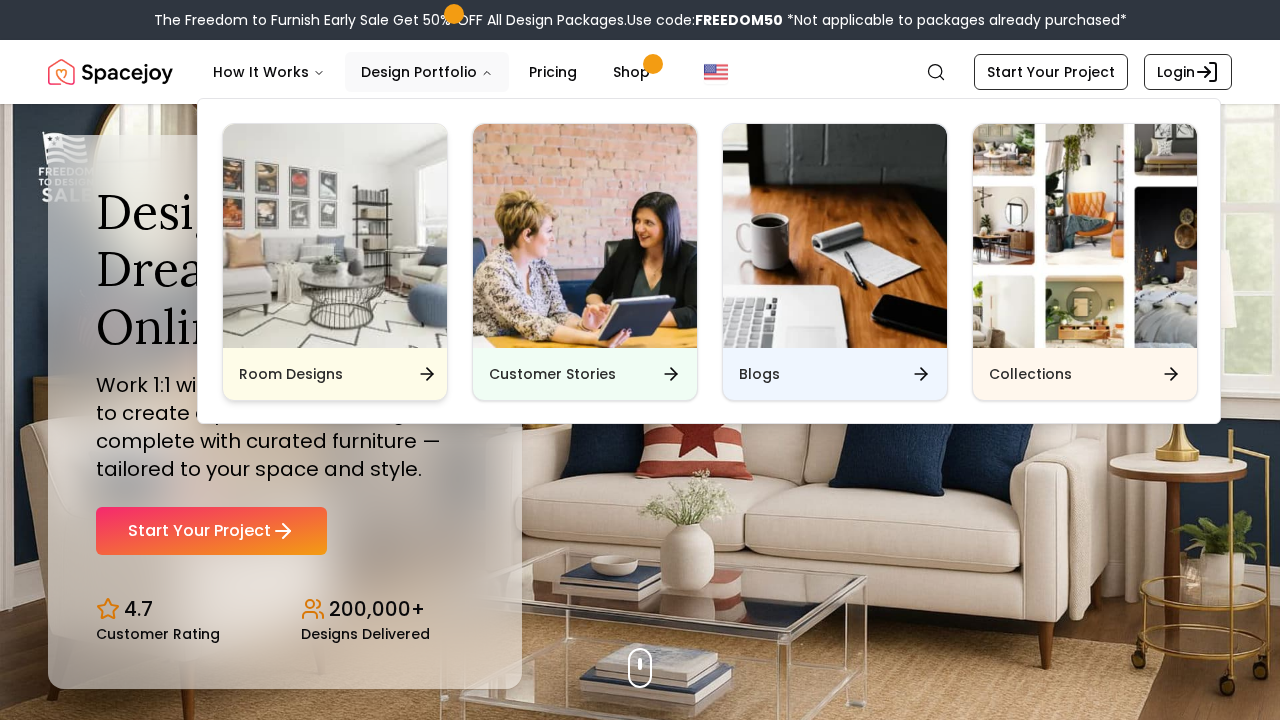 click at bounding box center [335, 236] 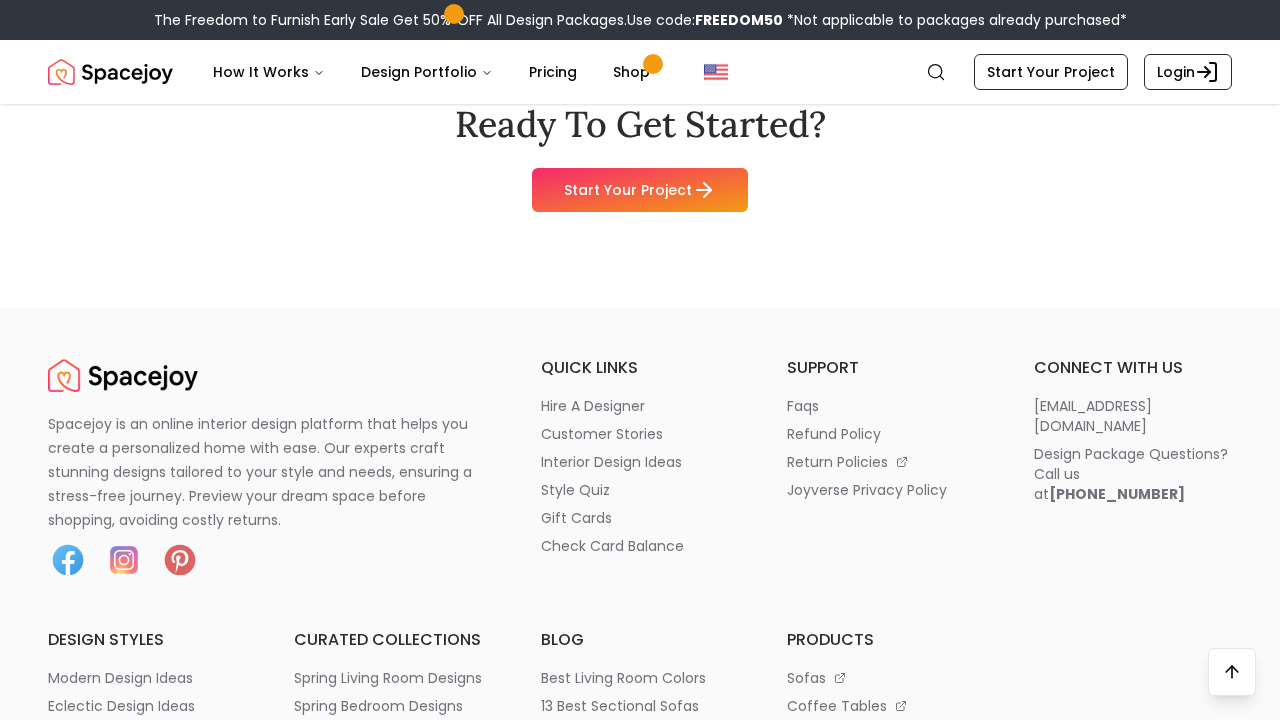 scroll, scrollTop: 5328, scrollLeft: 0, axis: vertical 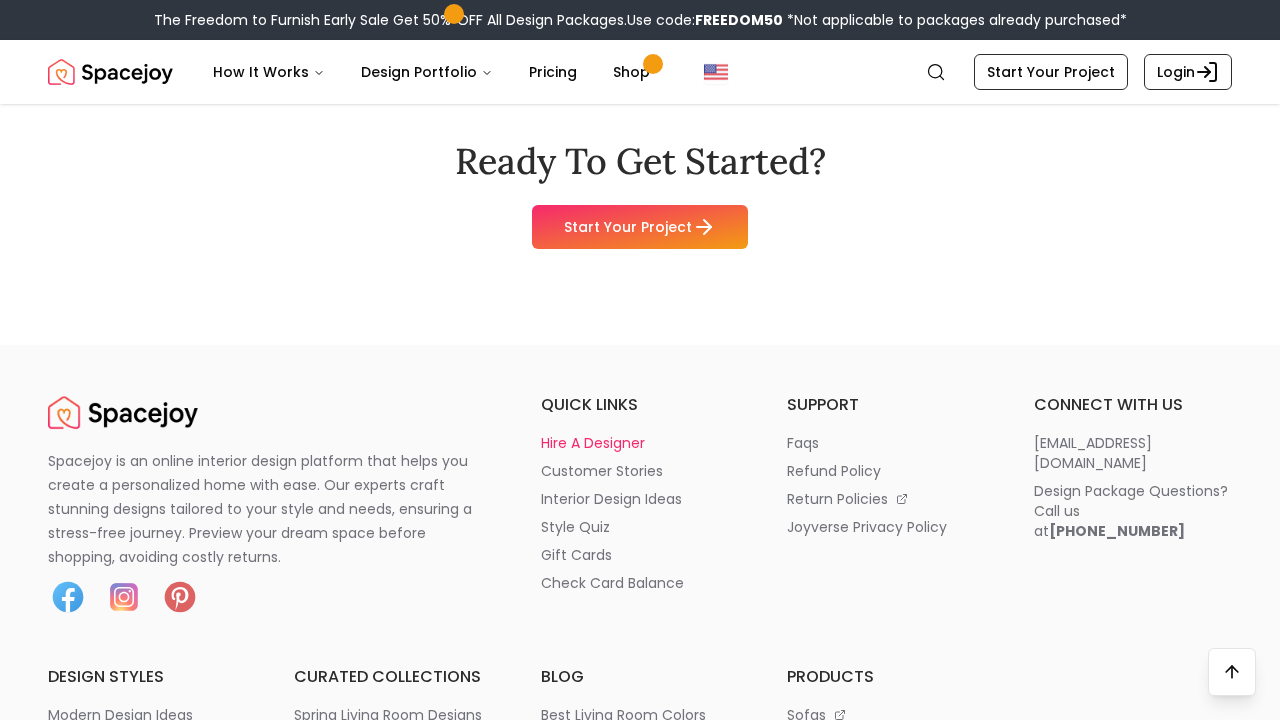 click on "hire a designer" at bounding box center [593, 443] 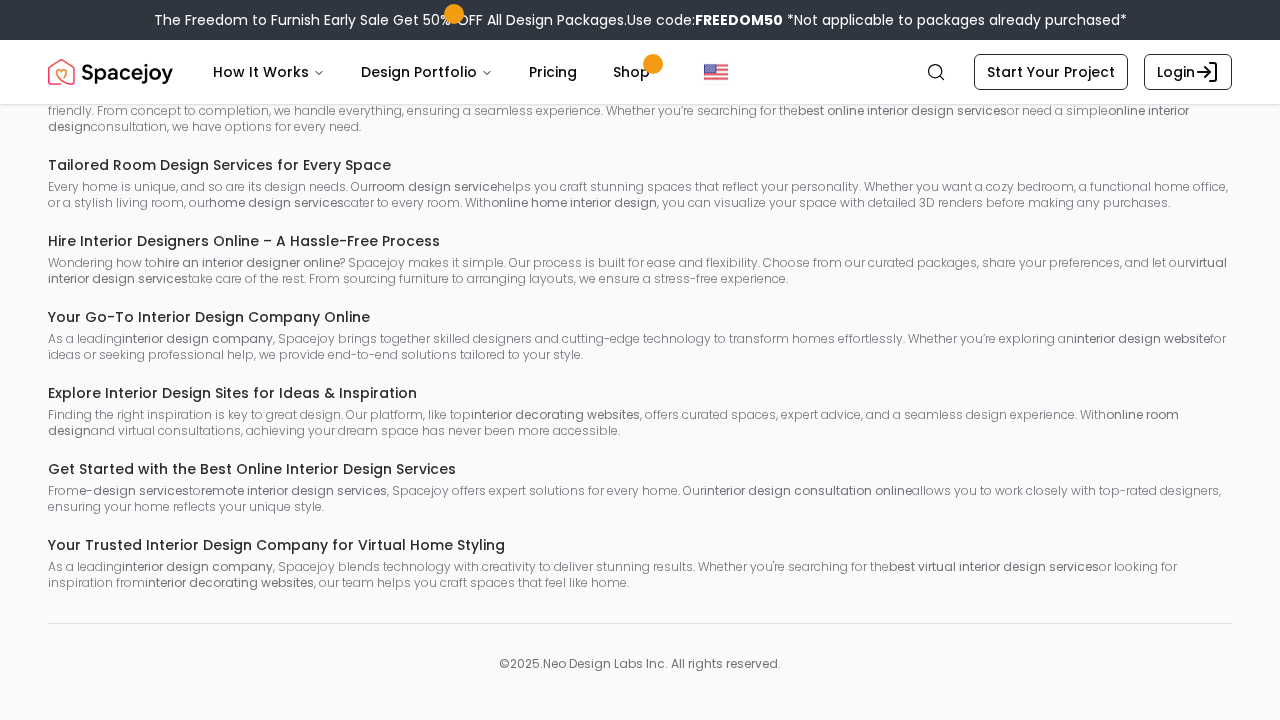 scroll, scrollTop: 0, scrollLeft: 0, axis: both 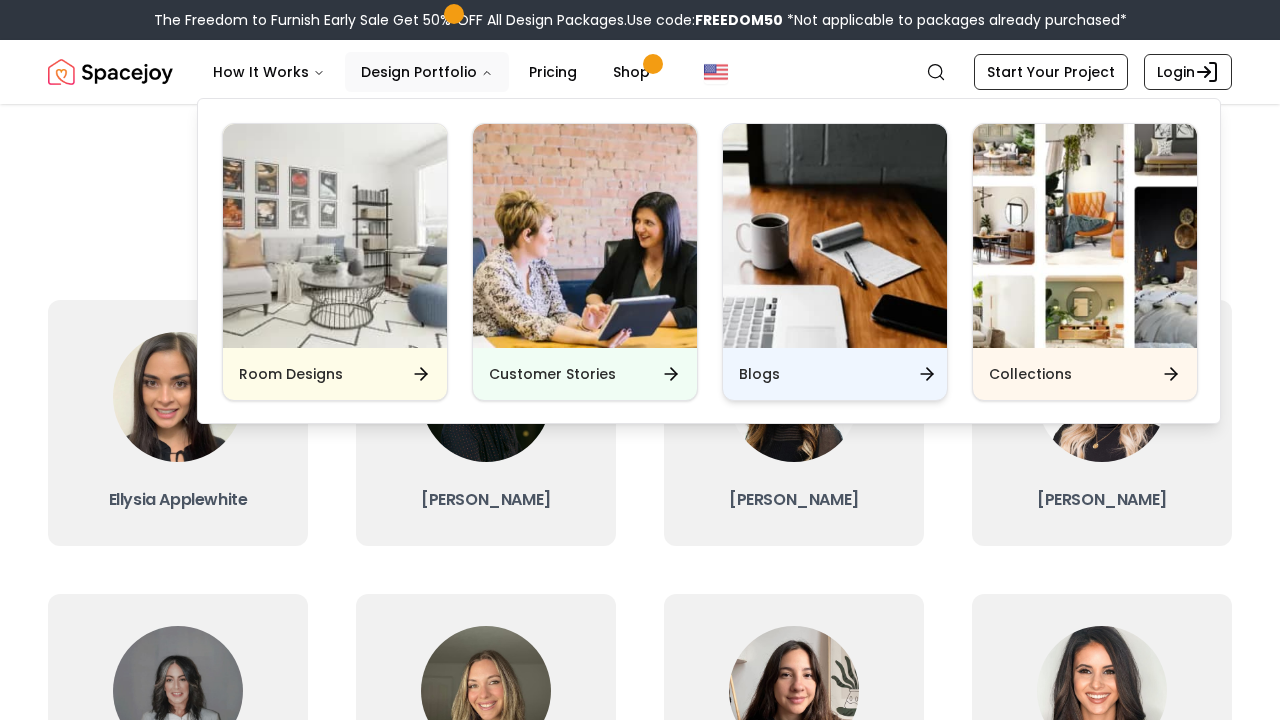 click on "Blogs" at bounding box center [835, 374] 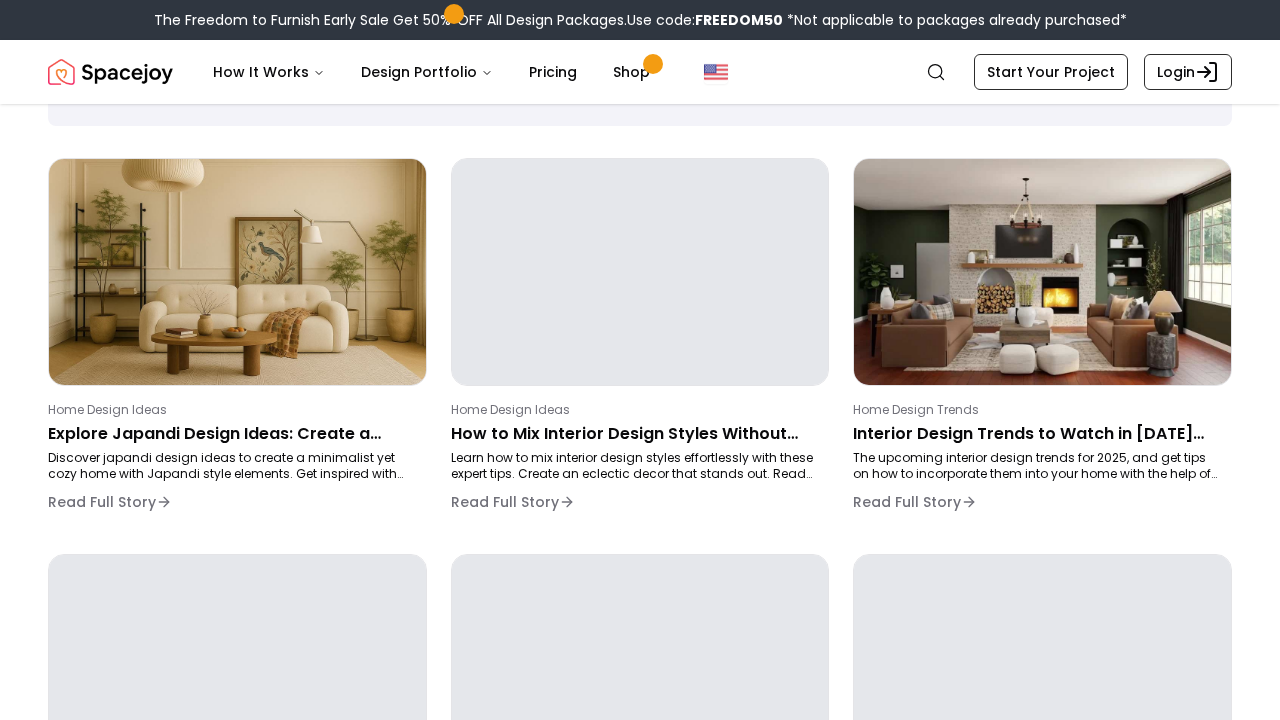 scroll, scrollTop: 173, scrollLeft: 0, axis: vertical 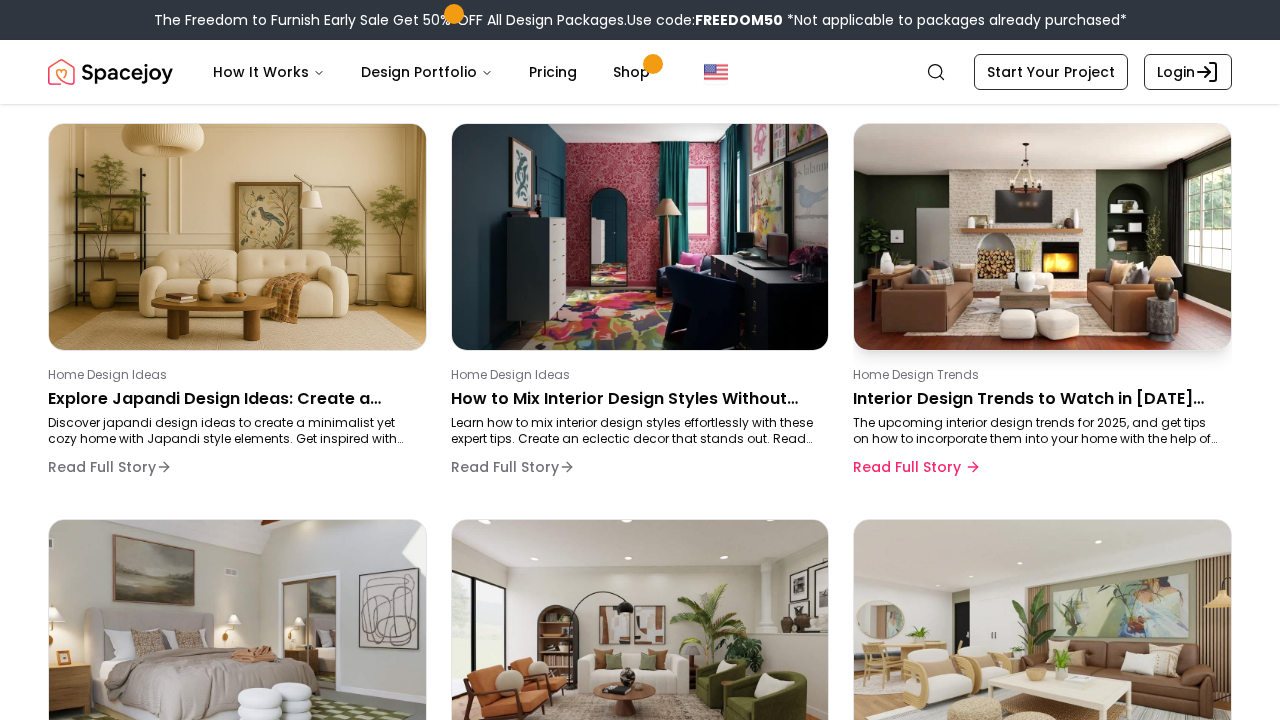 click on "Interior Design Trends to Watch in [DATE] (And How to Try Them at Home)" at bounding box center (1038, 399) 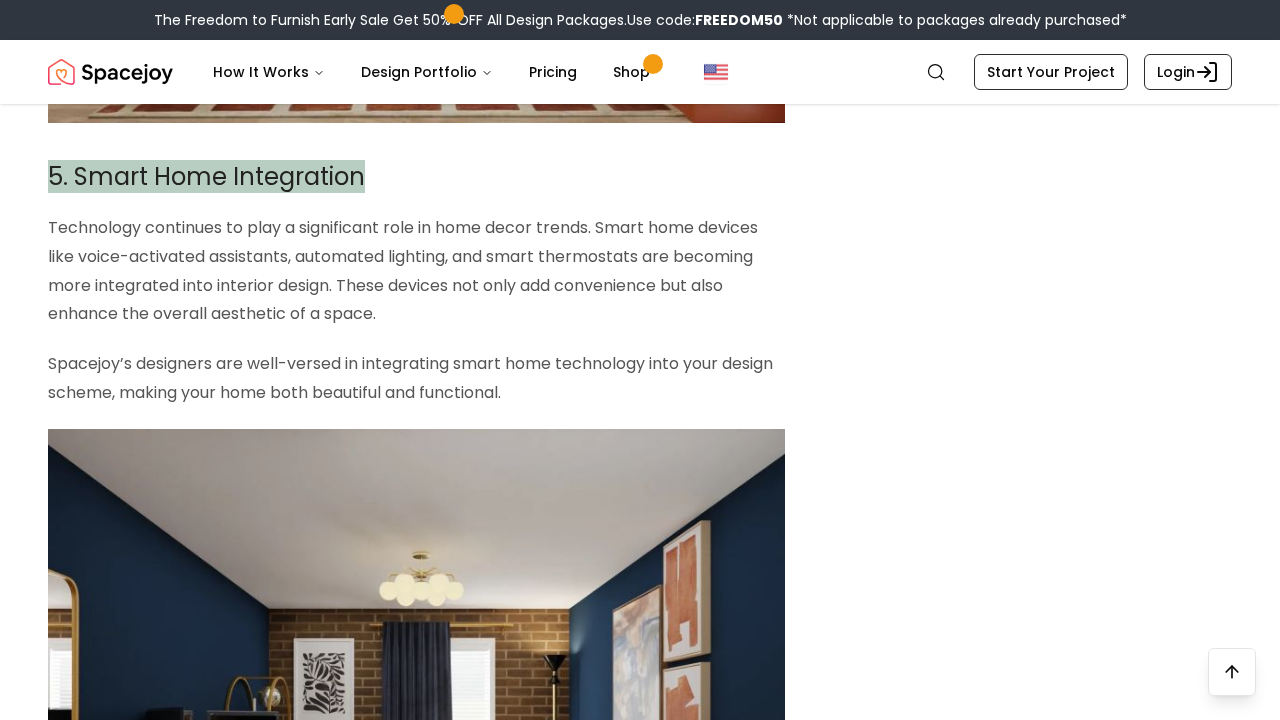scroll, scrollTop: 3720, scrollLeft: 0, axis: vertical 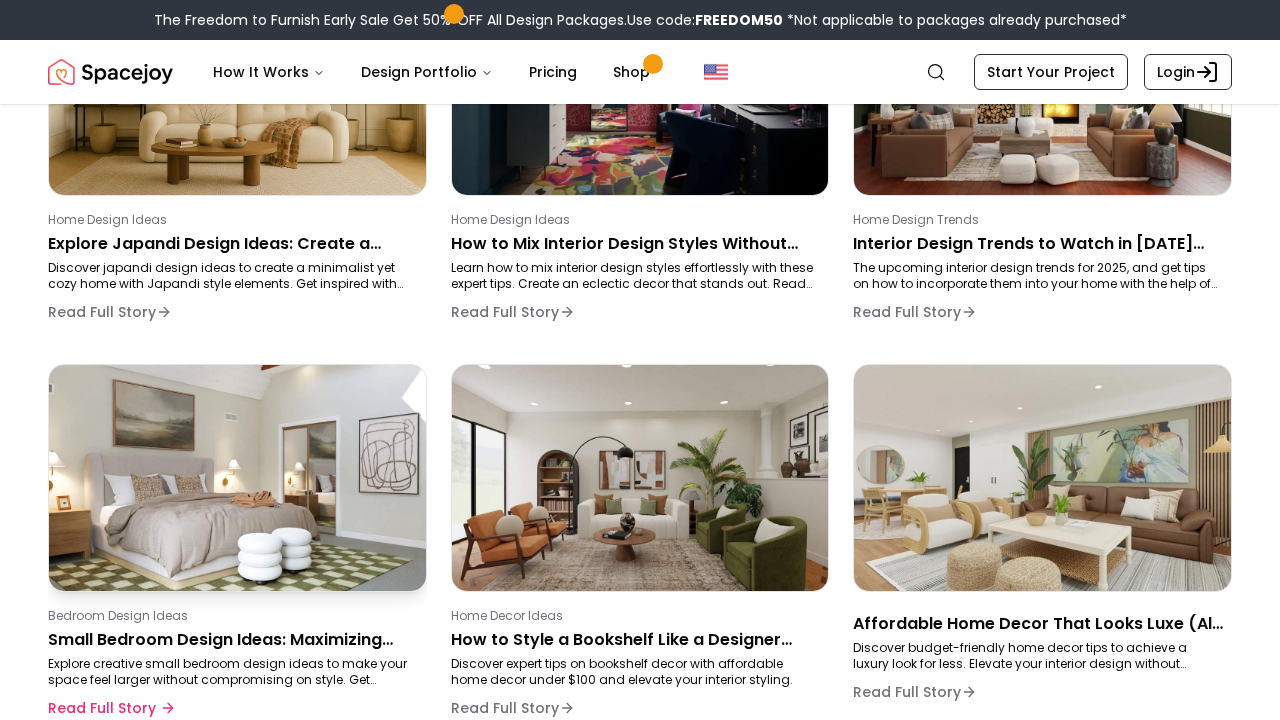 click on "Small Bedroom Design Ideas: Maximizing Space with Style" at bounding box center (233, 640) 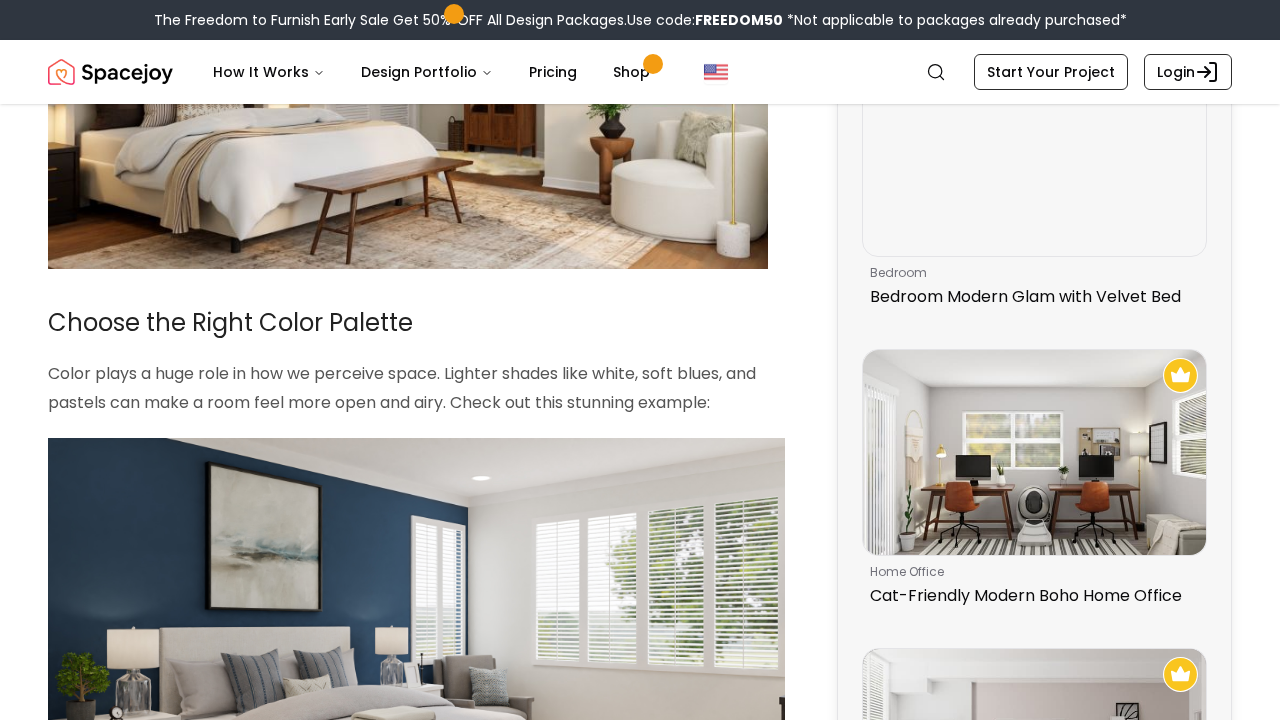scroll, scrollTop: 1198, scrollLeft: 0, axis: vertical 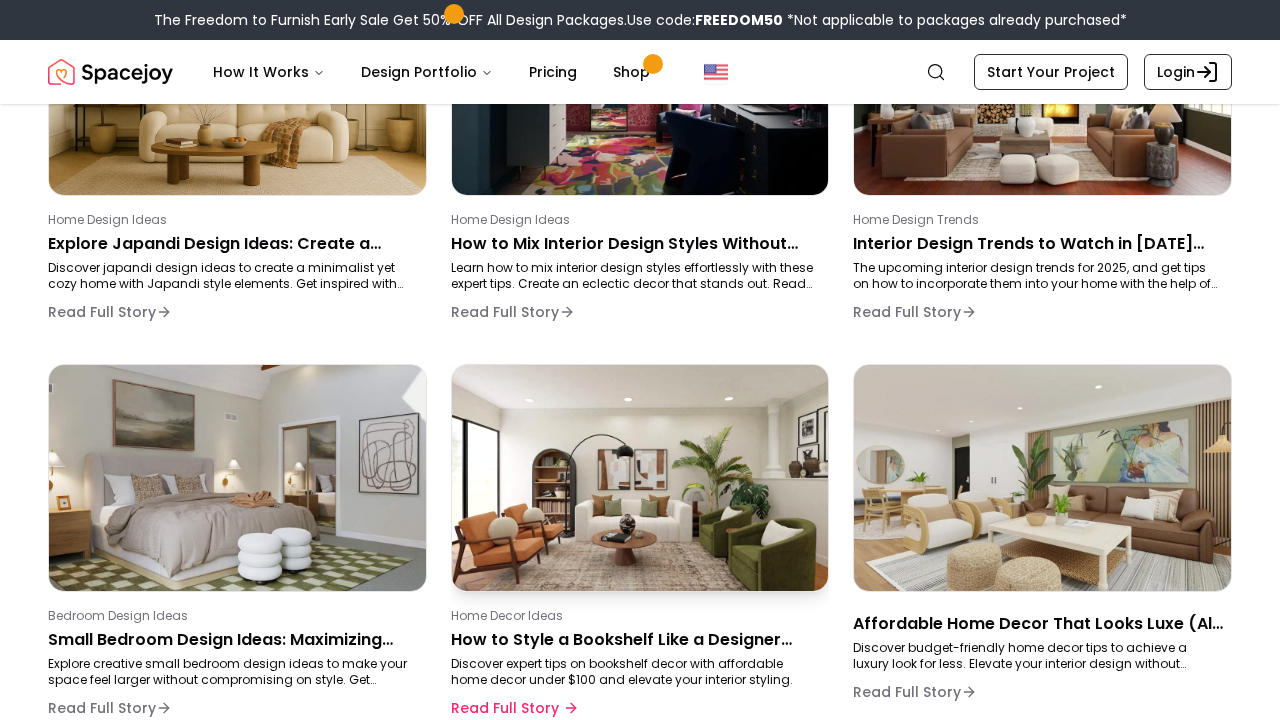 click at bounding box center (640, 477) 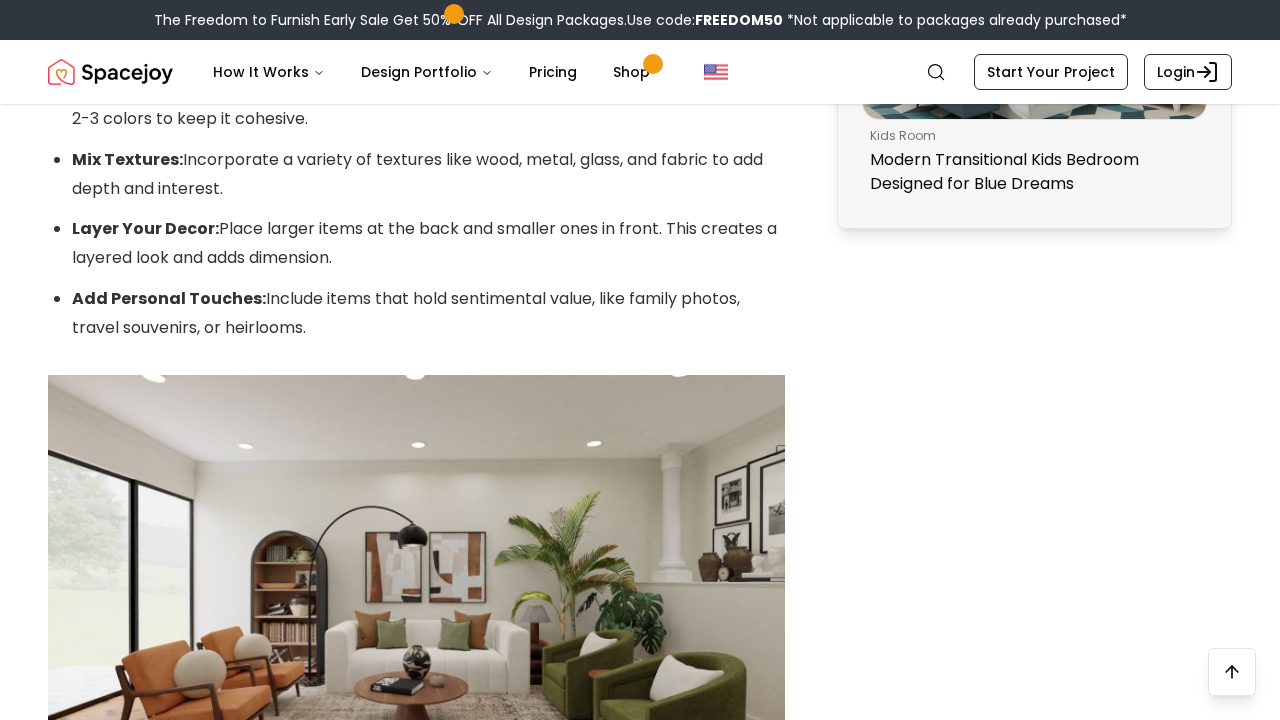 scroll, scrollTop: 1985, scrollLeft: 0, axis: vertical 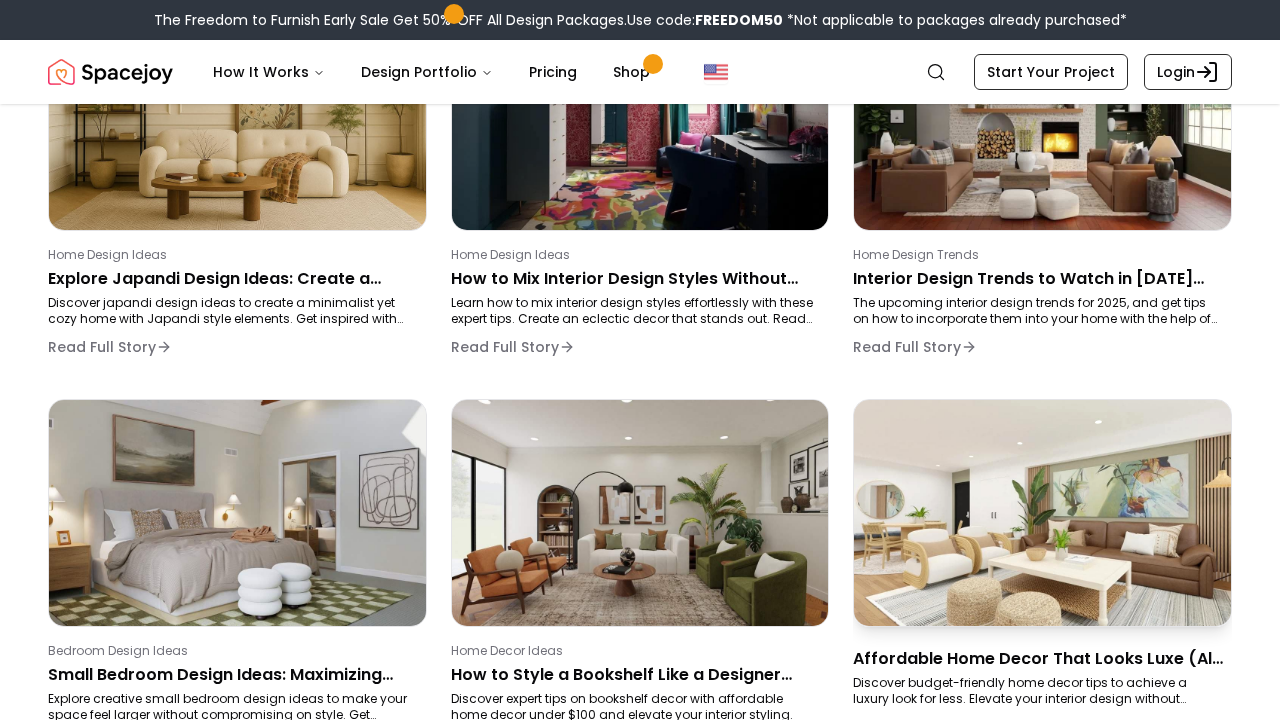 click on "Affordable Home Decor That Looks Luxe (All Under $100!)" at bounding box center (1038, 659) 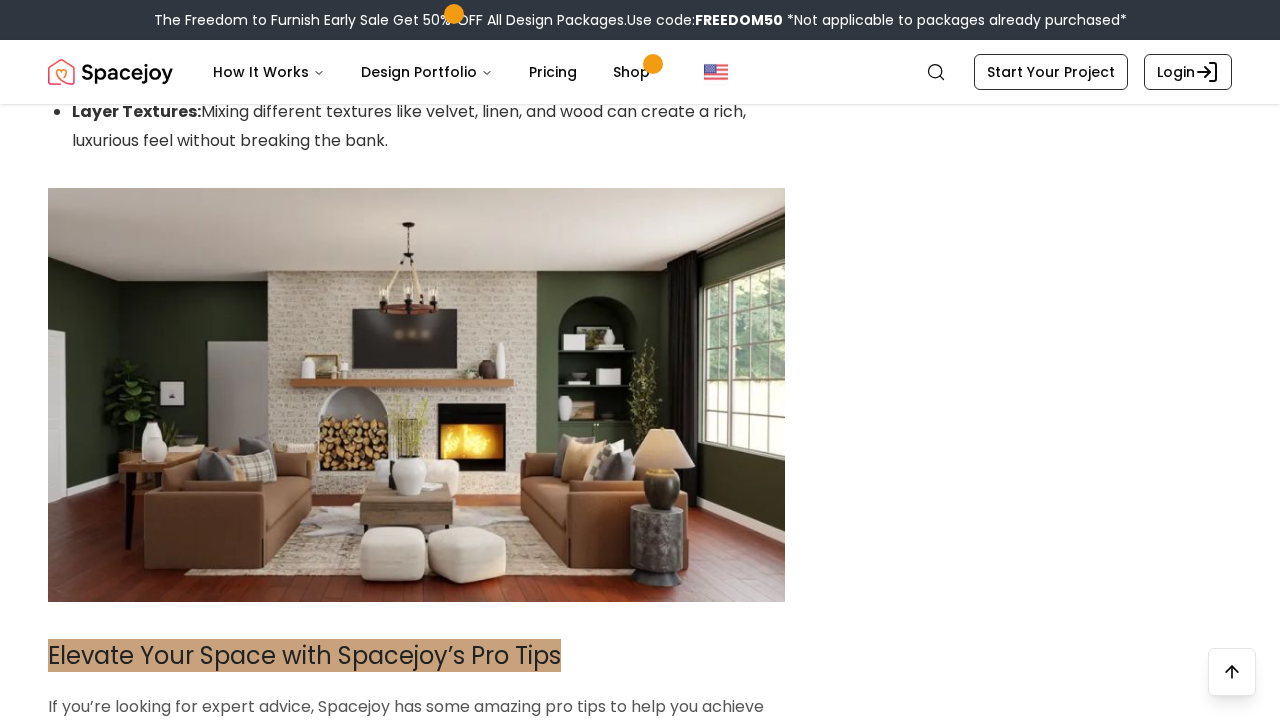 scroll, scrollTop: 2374, scrollLeft: 0, axis: vertical 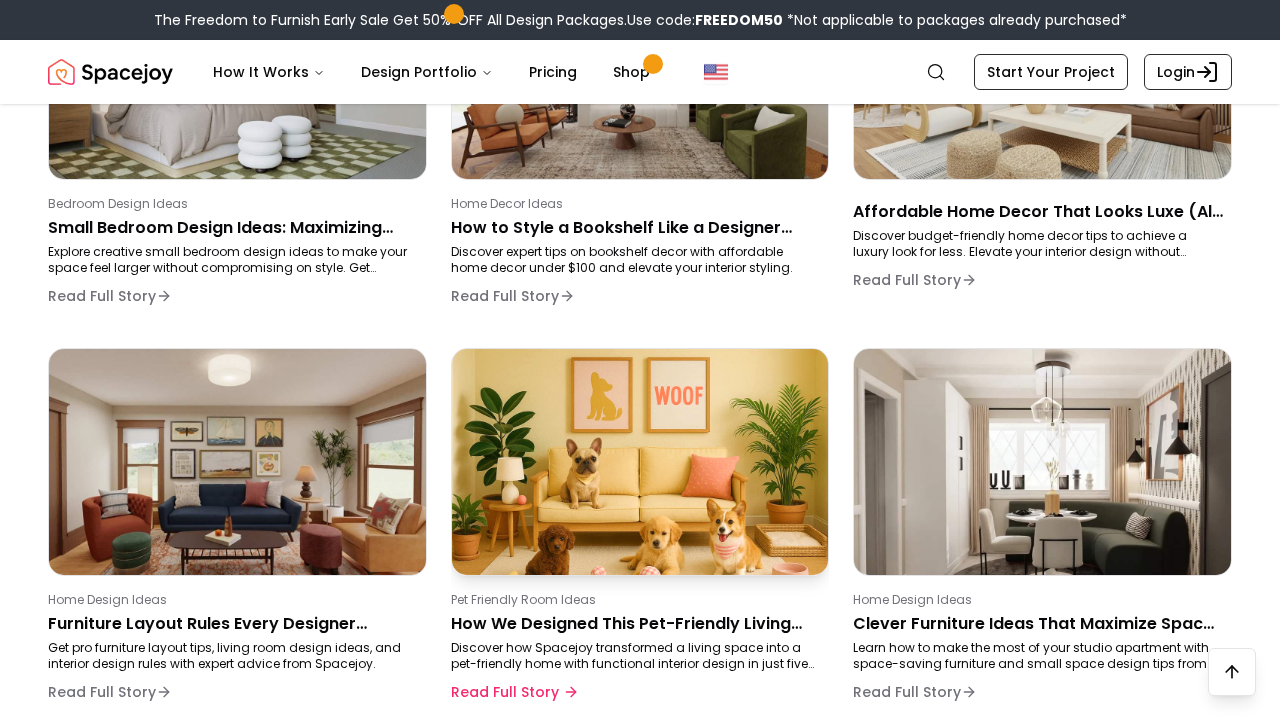 click on "How We Designed This Pet-Friendly Living Room in Just 5 Days" at bounding box center [636, 624] 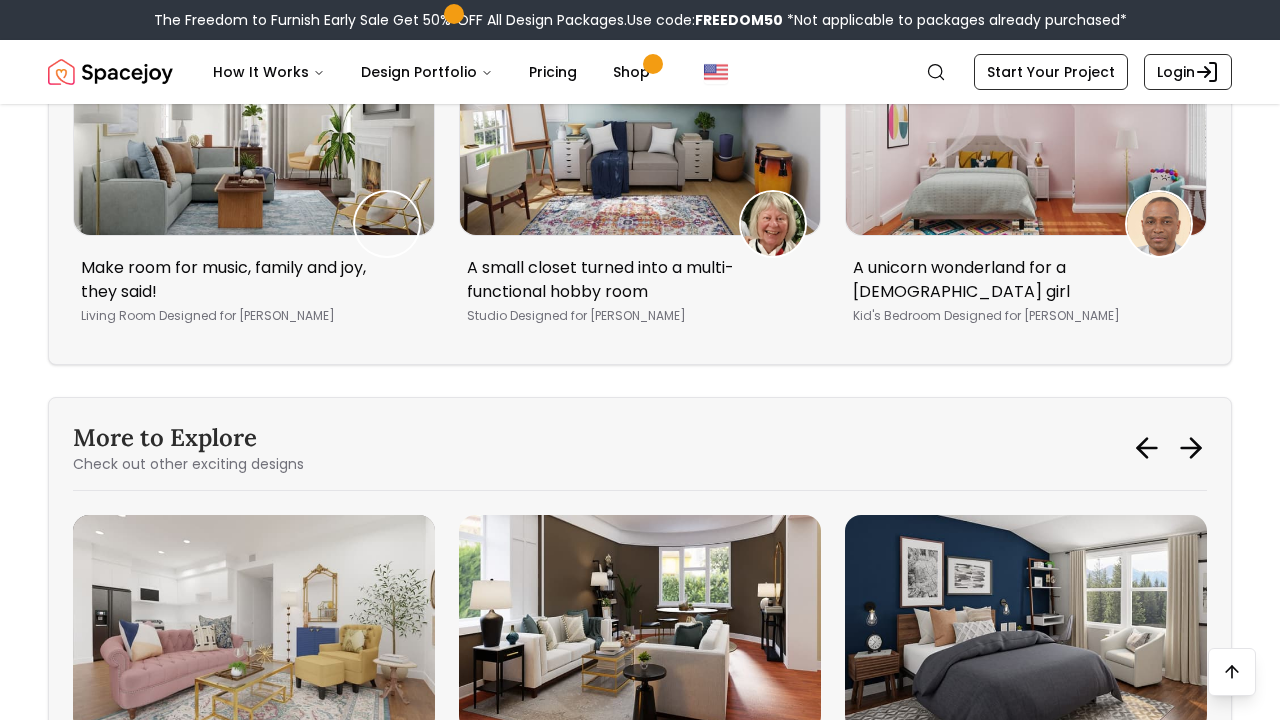 scroll, scrollTop: 4451, scrollLeft: 0, axis: vertical 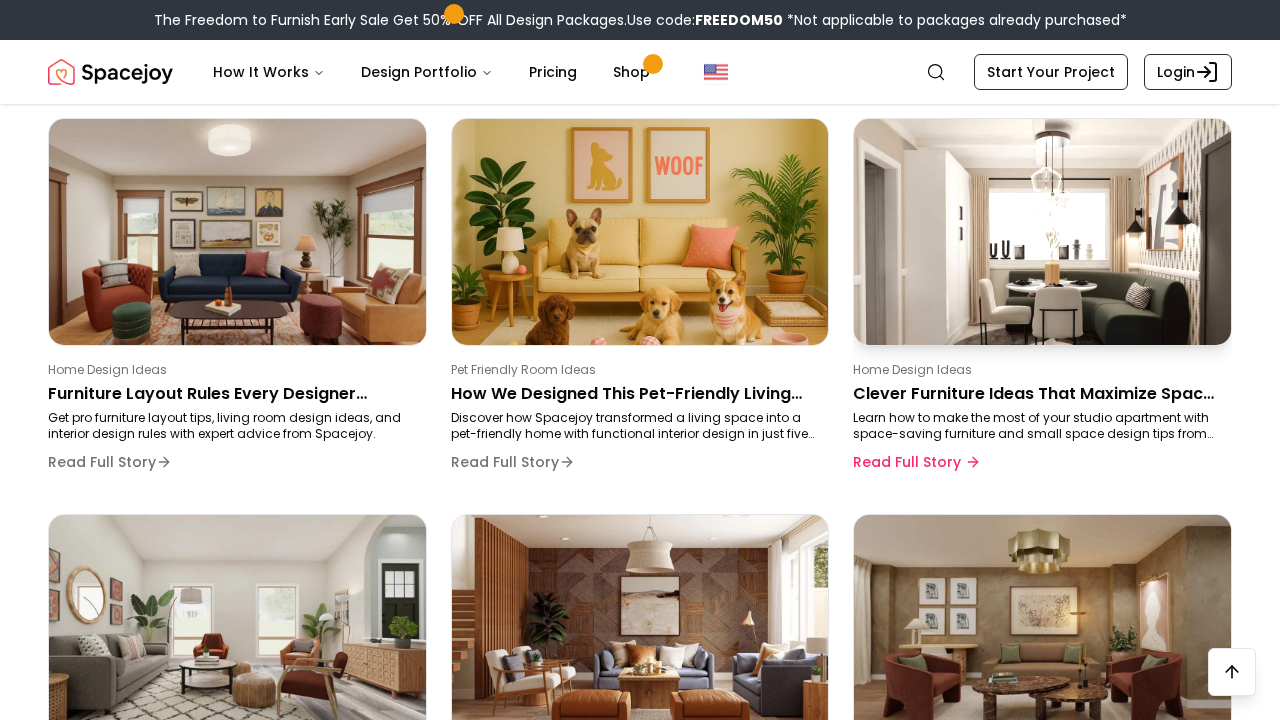 click on "Clever Furniture Ideas That Maximize Space in Studio Apartments" at bounding box center [1038, 394] 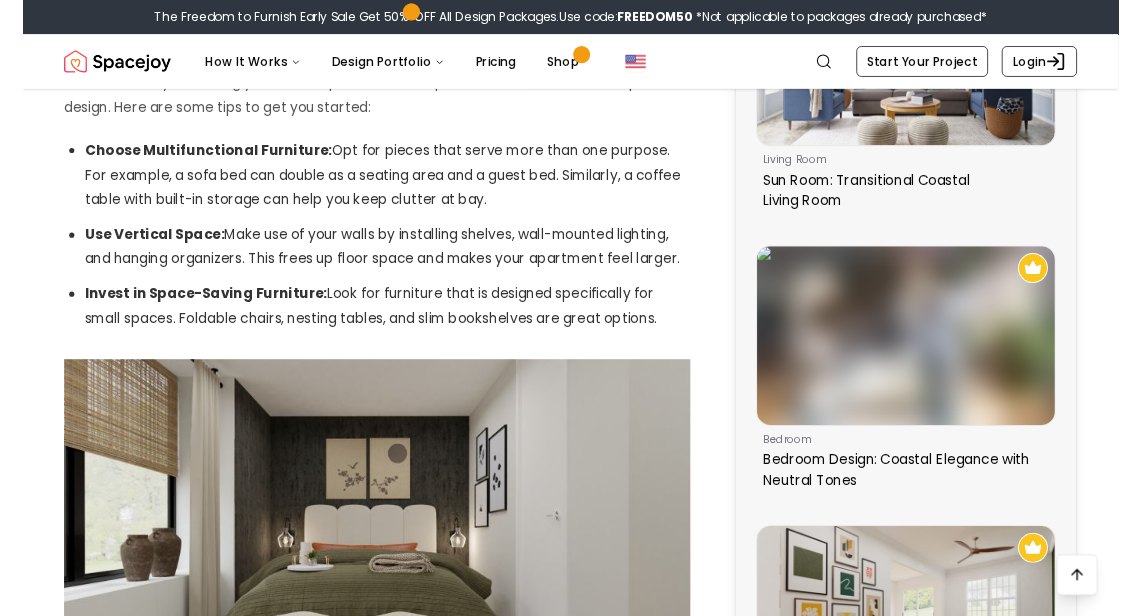 scroll, scrollTop: 1292, scrollLeft: 0, axis: vertical 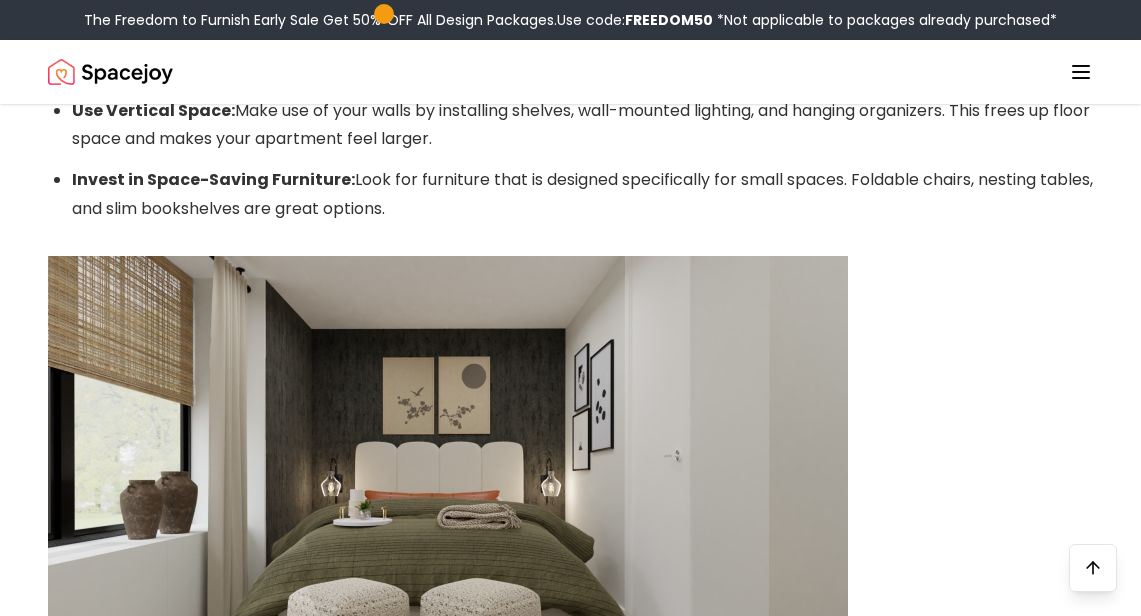 click at bounding box center [110, 72] 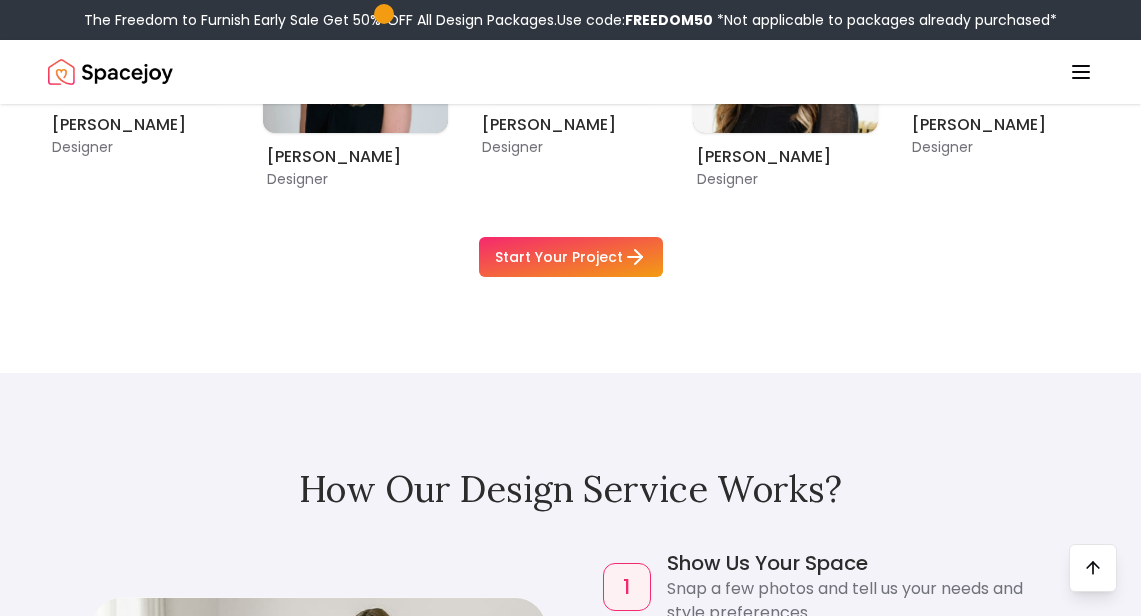 click 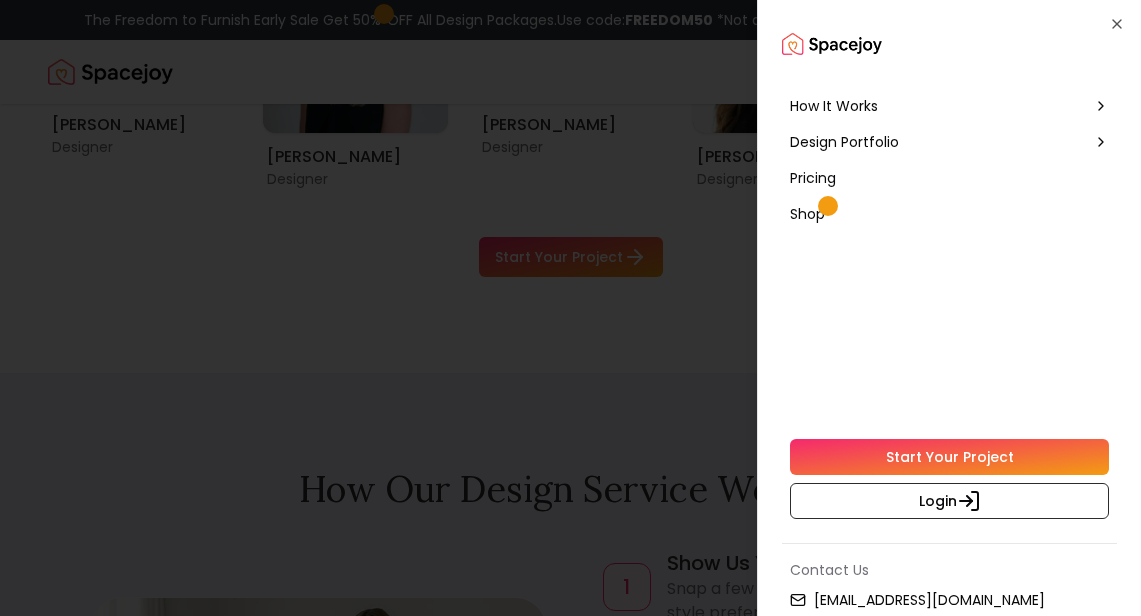 scroll, scrollTop: 0, scrollLeft: 0, axis: both 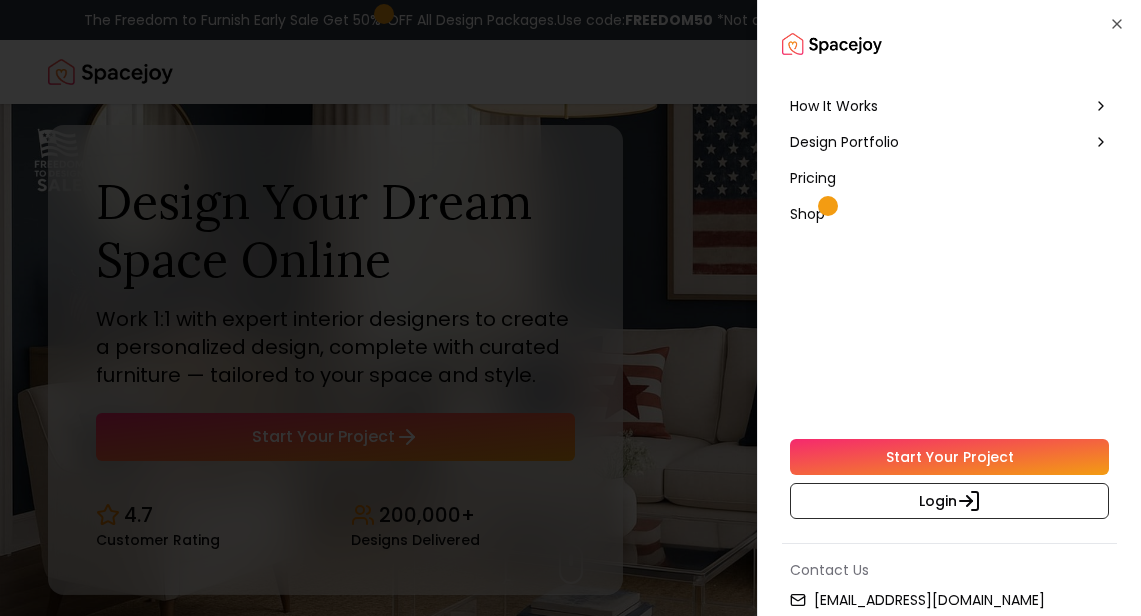 click on "Shop" at bounding box center (807, 214) 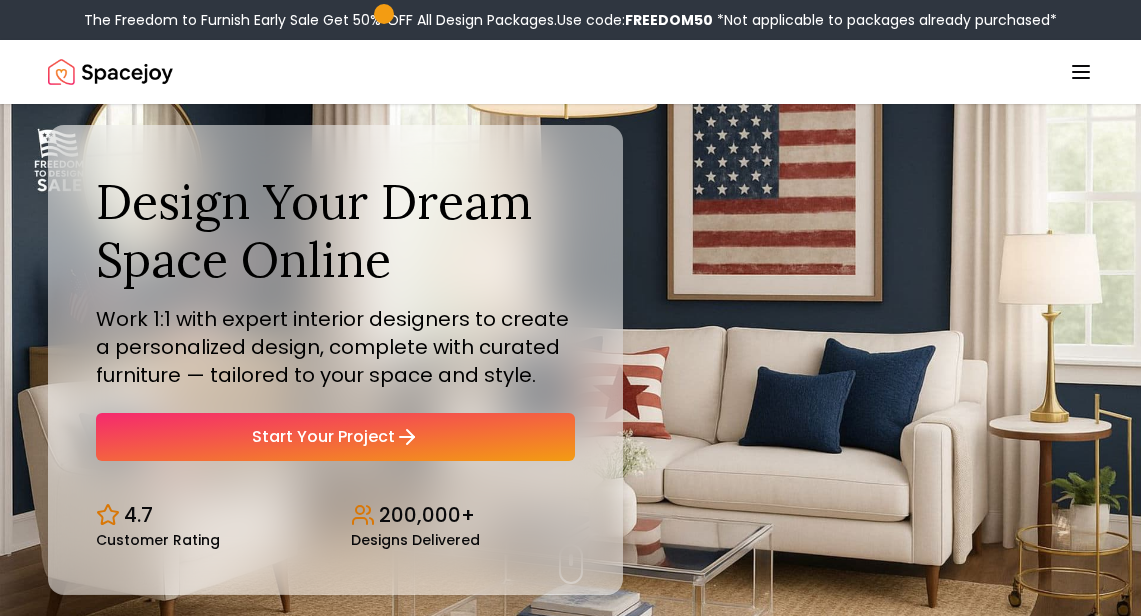 click 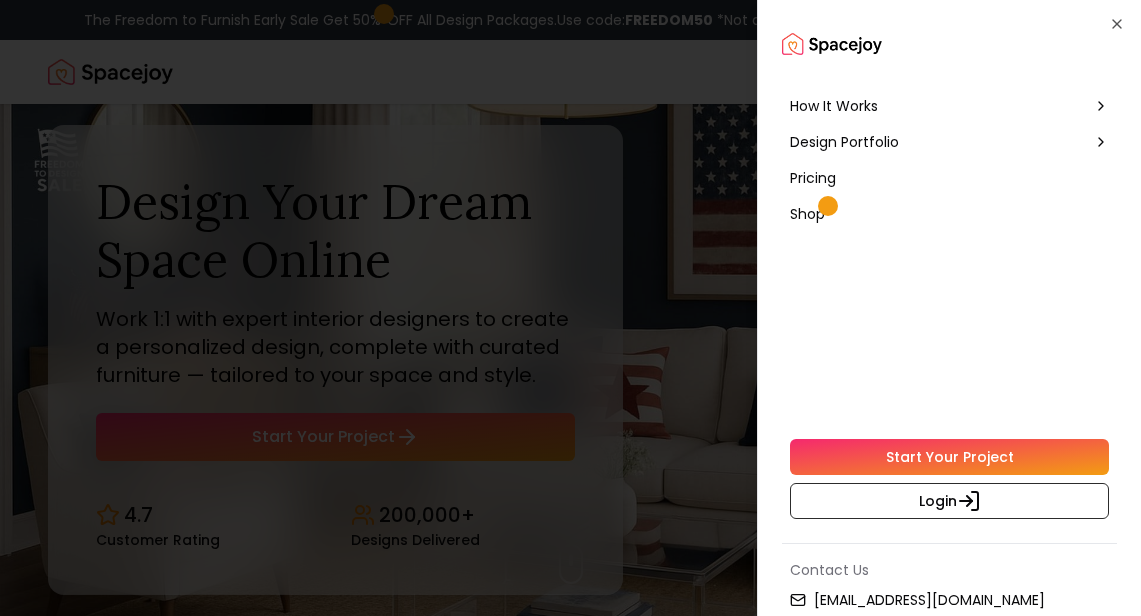 click on "Design Portfolio" at bounding box center [844, 142] 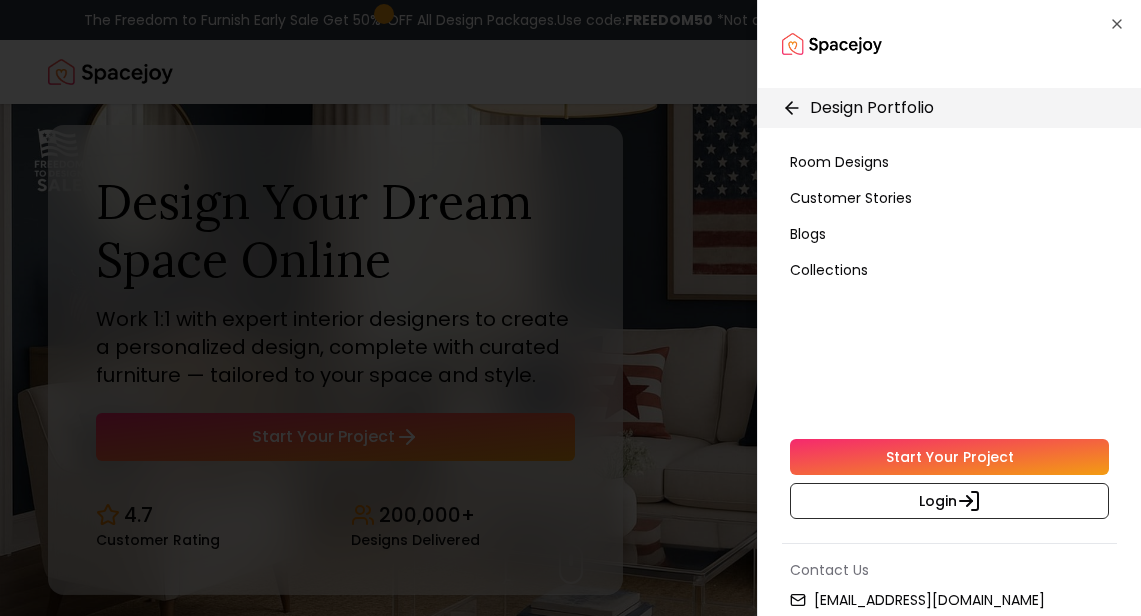 click on "Blogs" at bounding box center [808, 234] 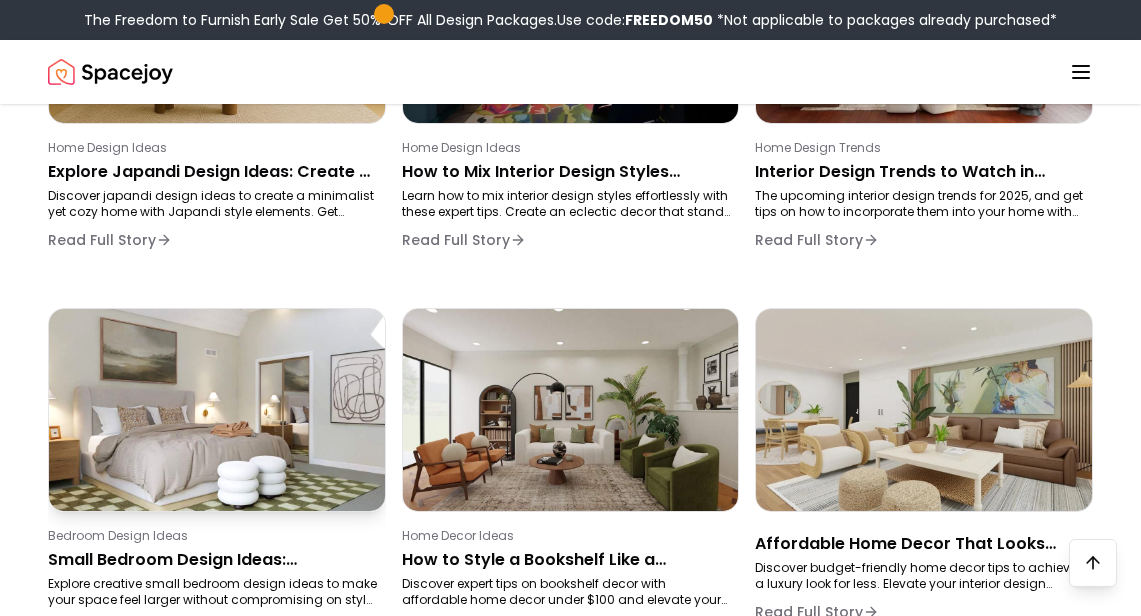scroll, scrollTop: 221, scrollLeft: 0, axis: vertical 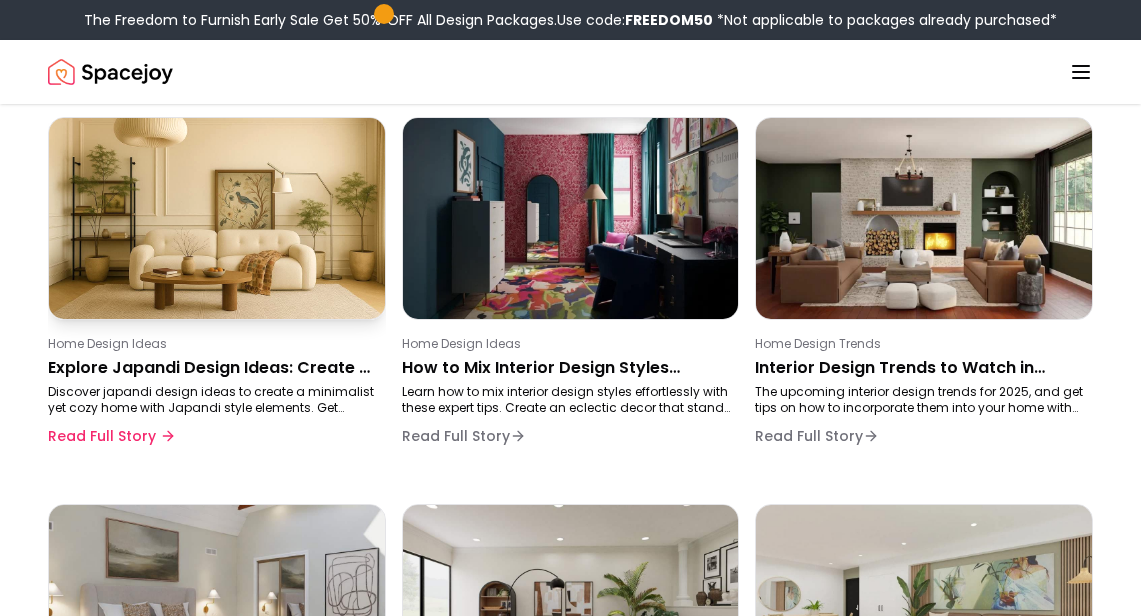 click on "Discover japandi design ideas to create a minimalist yet cozy home with Japandi style elements. Get inspired with tips from Spacejoy." at bounding box center [213, 400] 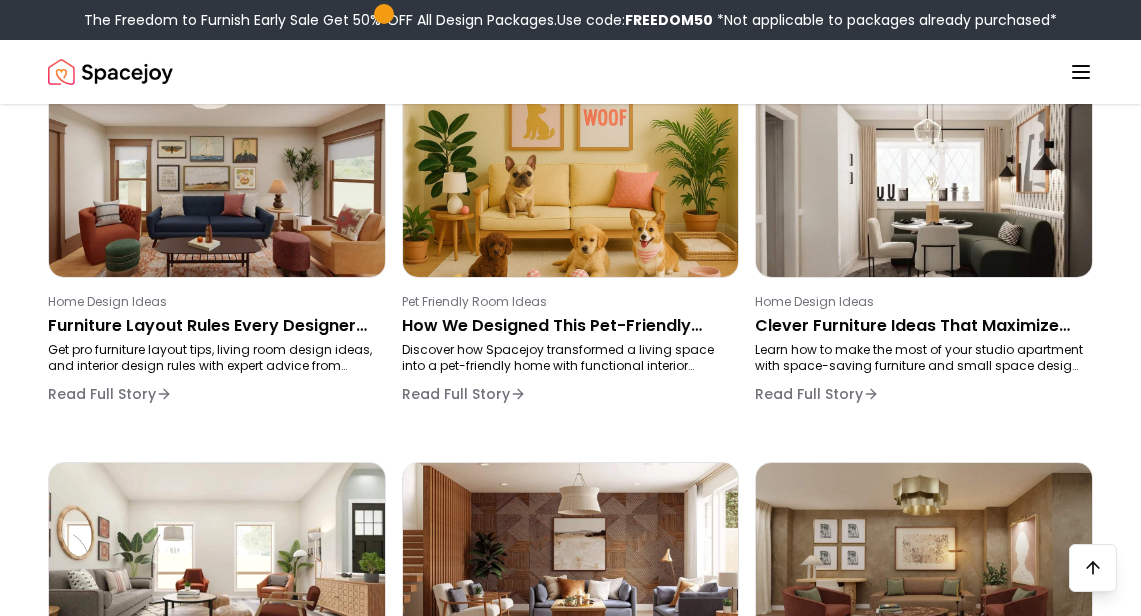 scroll, scrollTop: 1168, scrollLeft: 0, axis: vertical 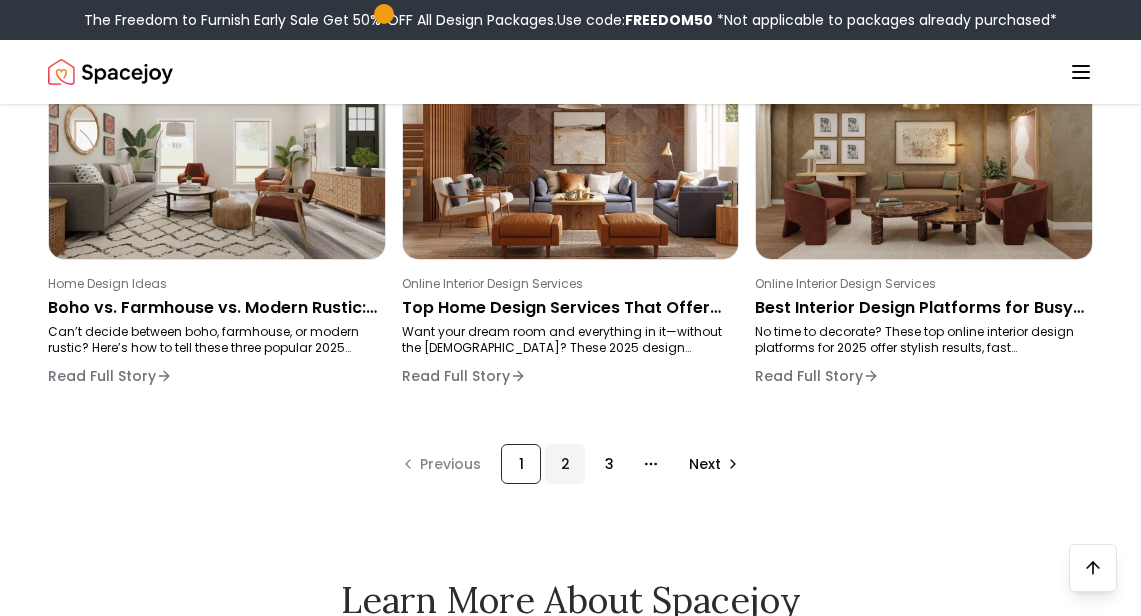 click on "2" at bounding box center [565, 464] 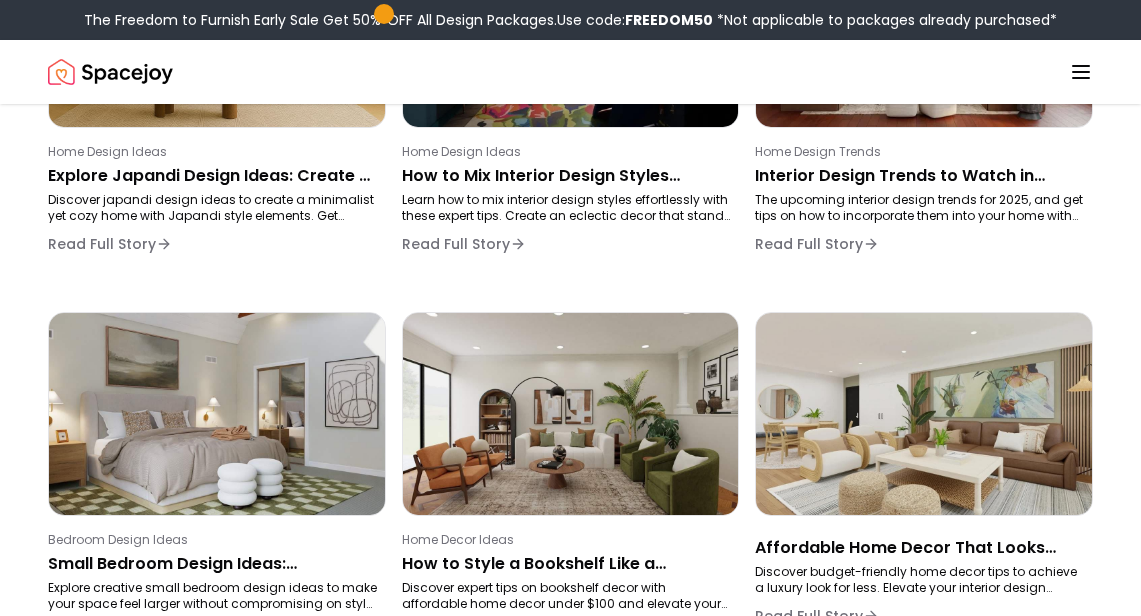 scroll, scrollTop: 320, scrollLeft: 0, axis: vertical 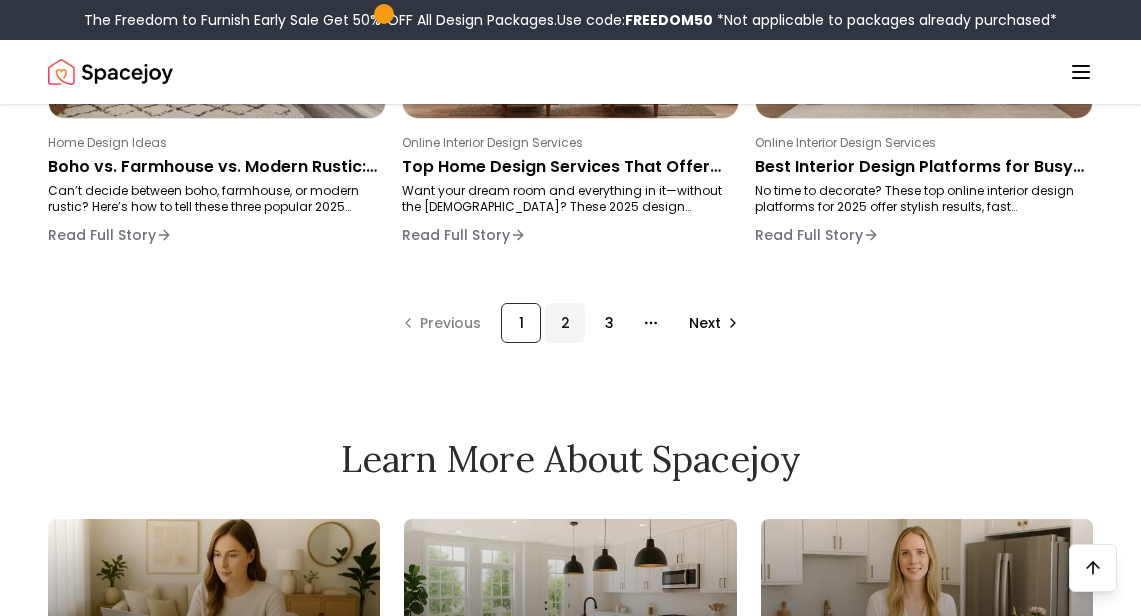 click on "2" at bounding box center (565, 323) 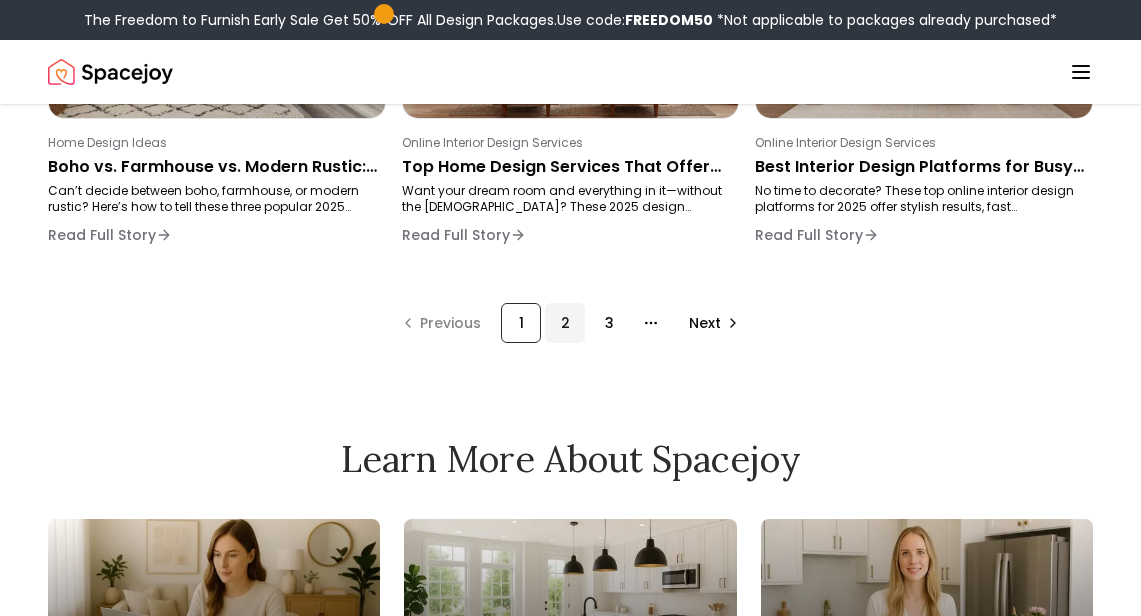 scroll, scrollTop: 320, scrollLeft: 0, axis: vertical 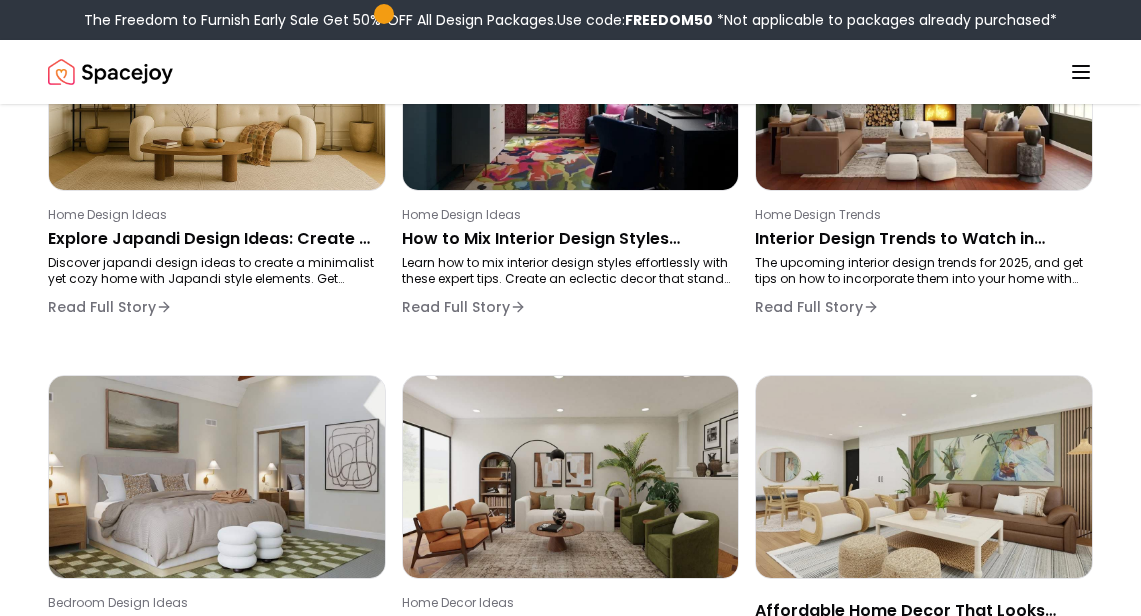 click on "Spacejoy" at bounding box center [570, 72] 